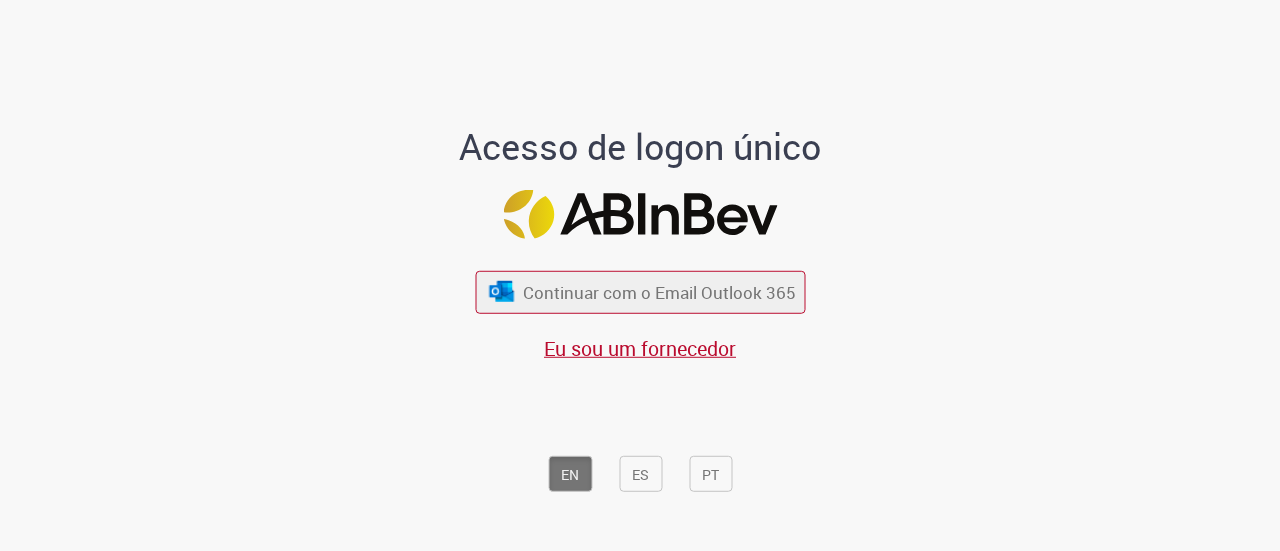 scroll, scrollTop: 0, scrollLeft: 0, axis: both 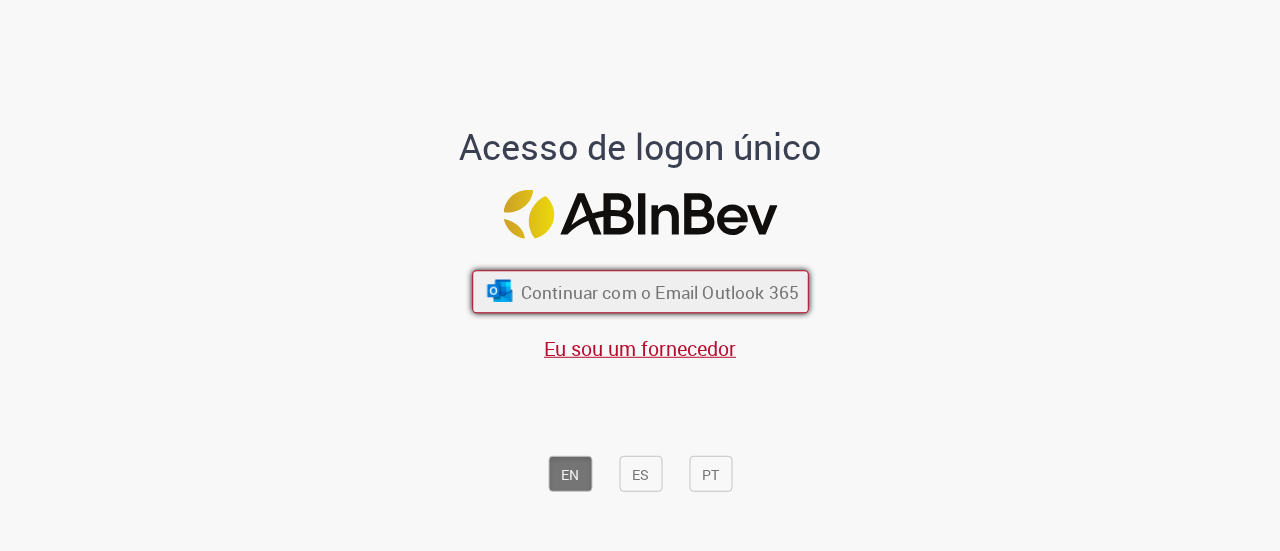 click on "Continuar com o Email Outlook 365" at bounding box center (659, 292) 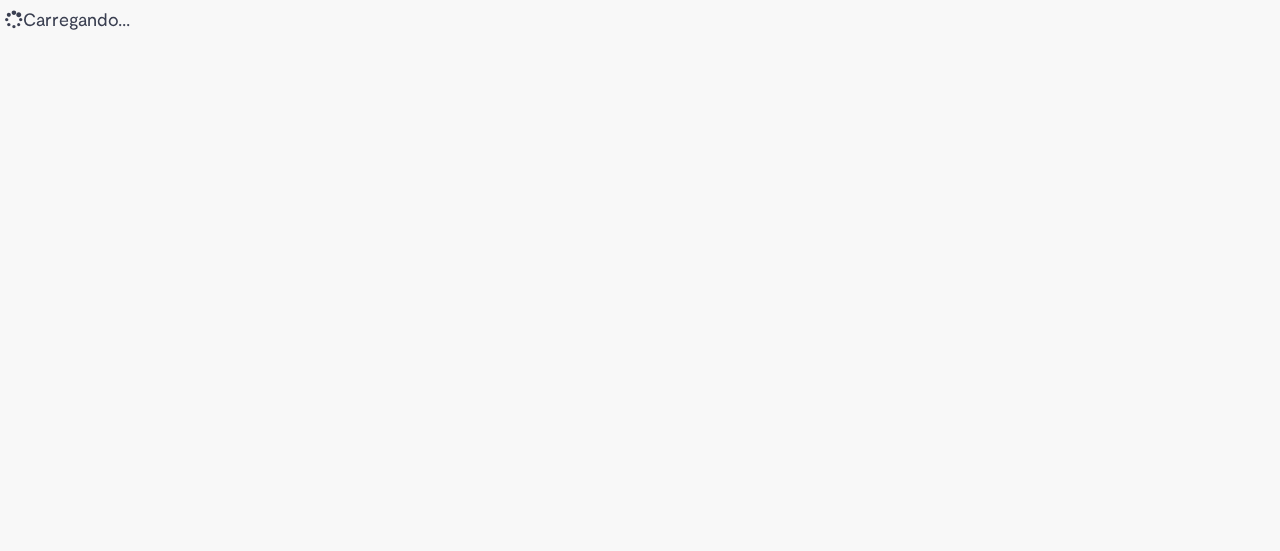 scroll, scrollTop: 0, scrollLeft: 0, axis: both 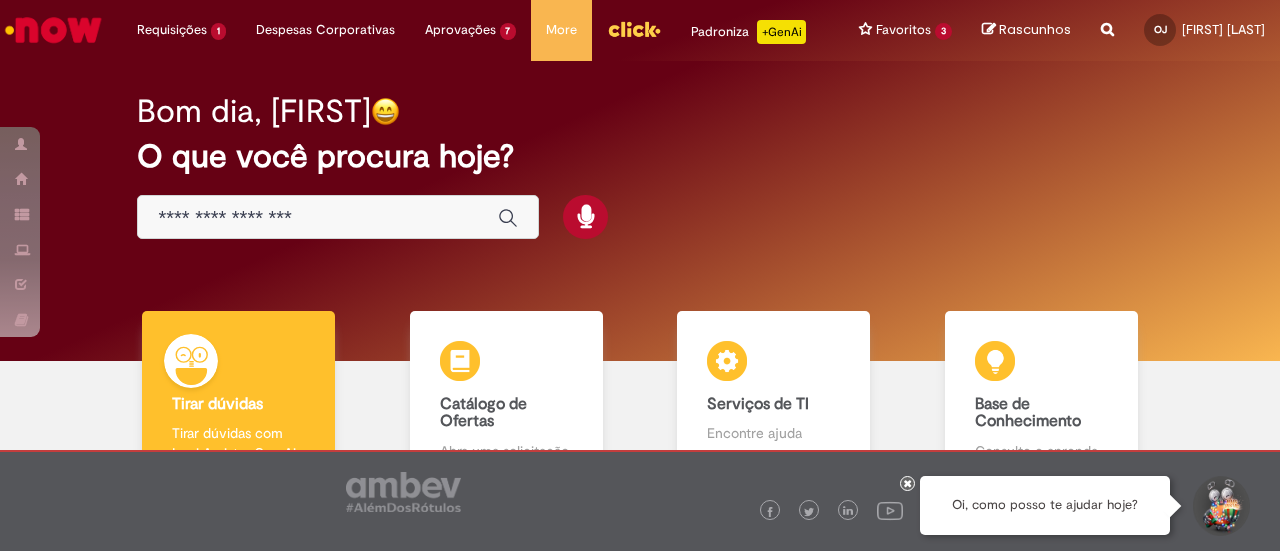 click at bounding box center [318, 218] 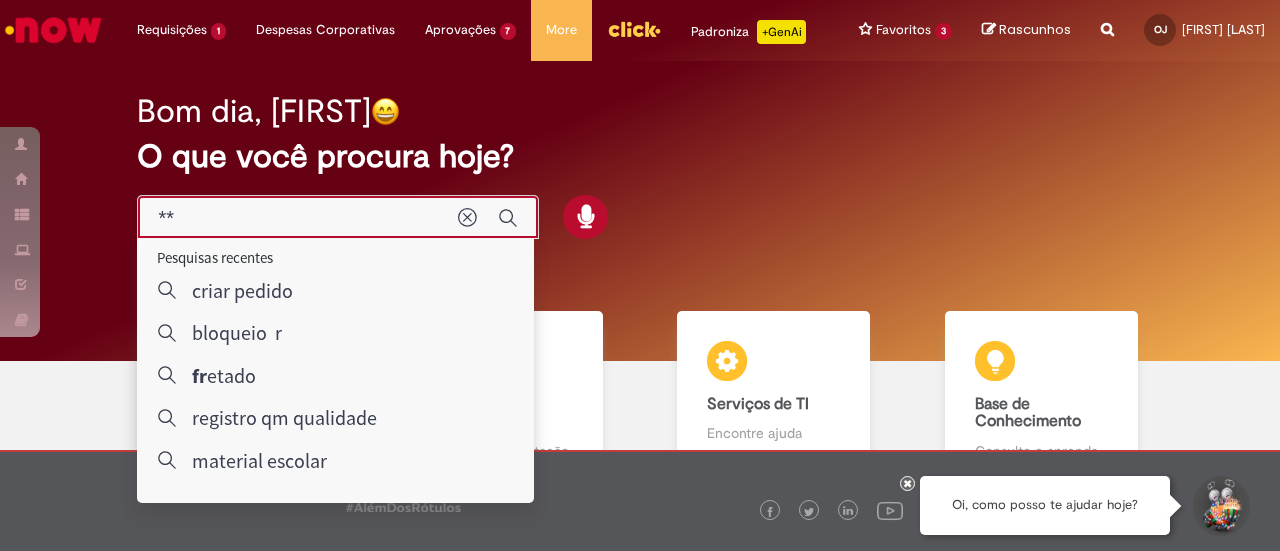 type on "***" 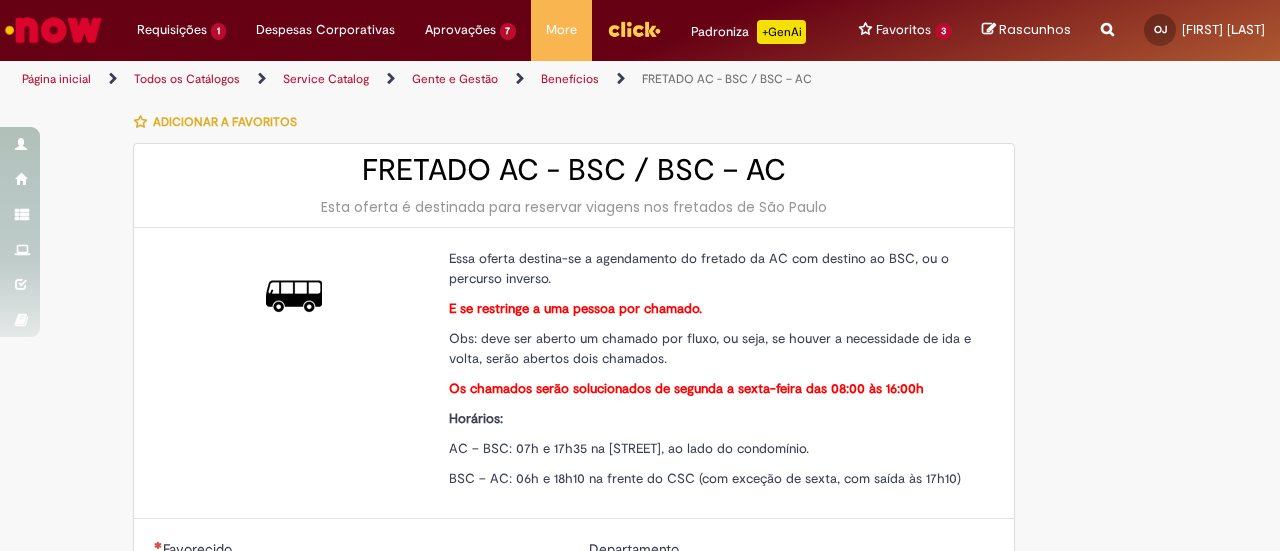 type on "********" 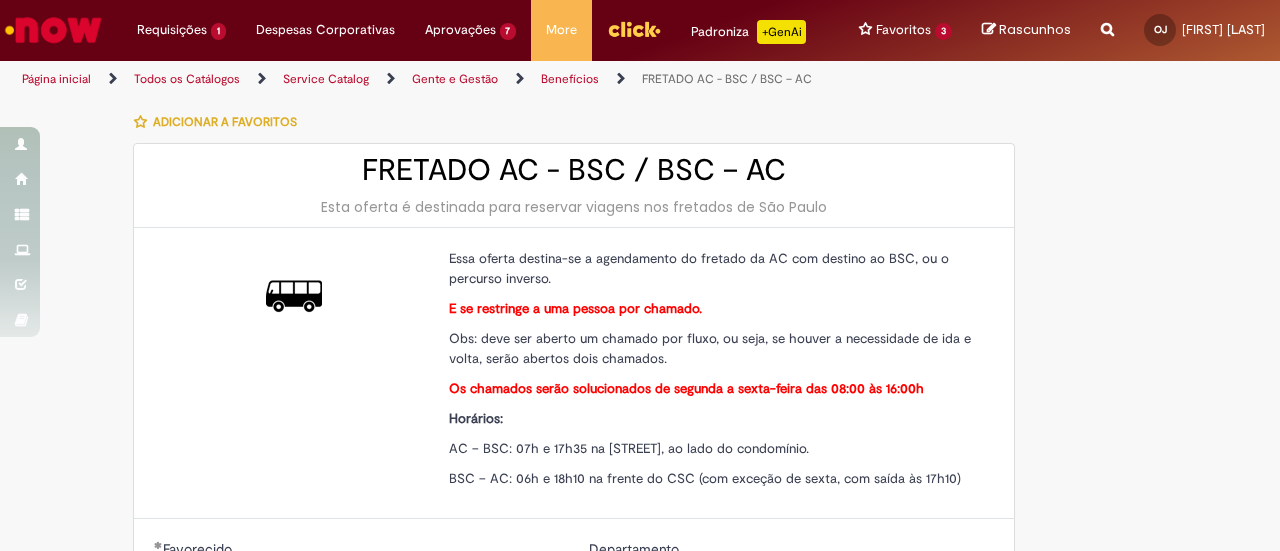 type on "**********" 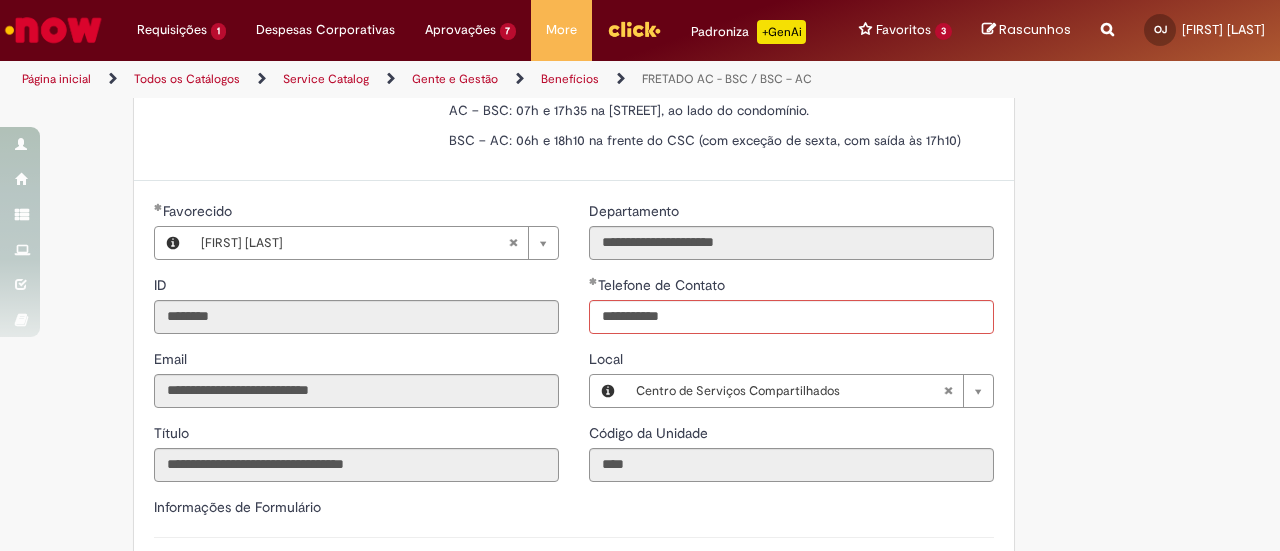 click on "**********" at bounding box center (640, 301) 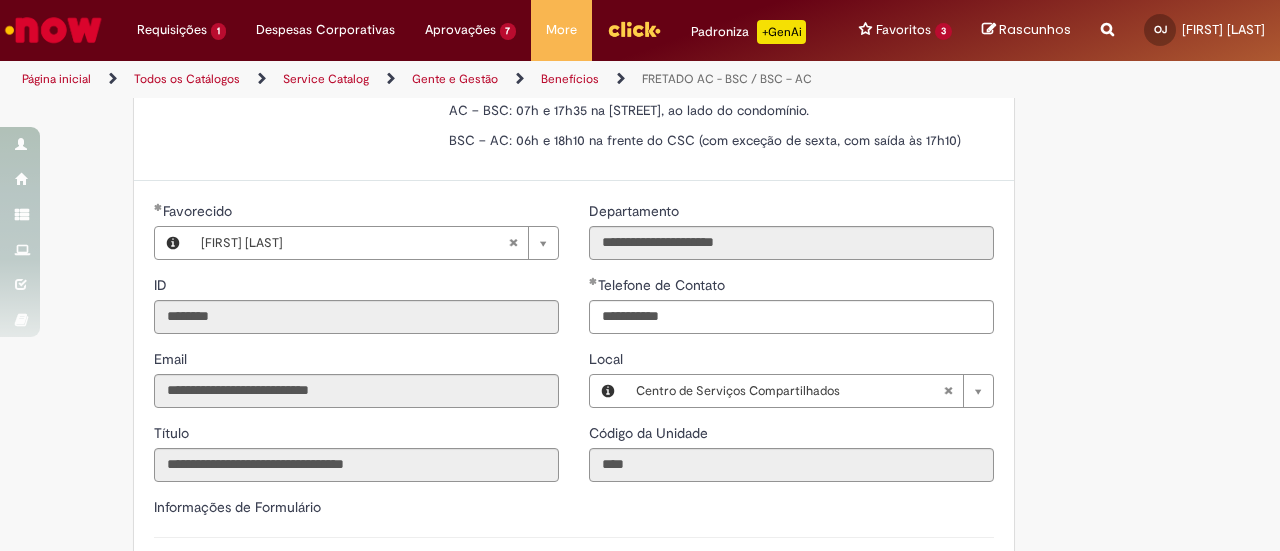 type on "**********" 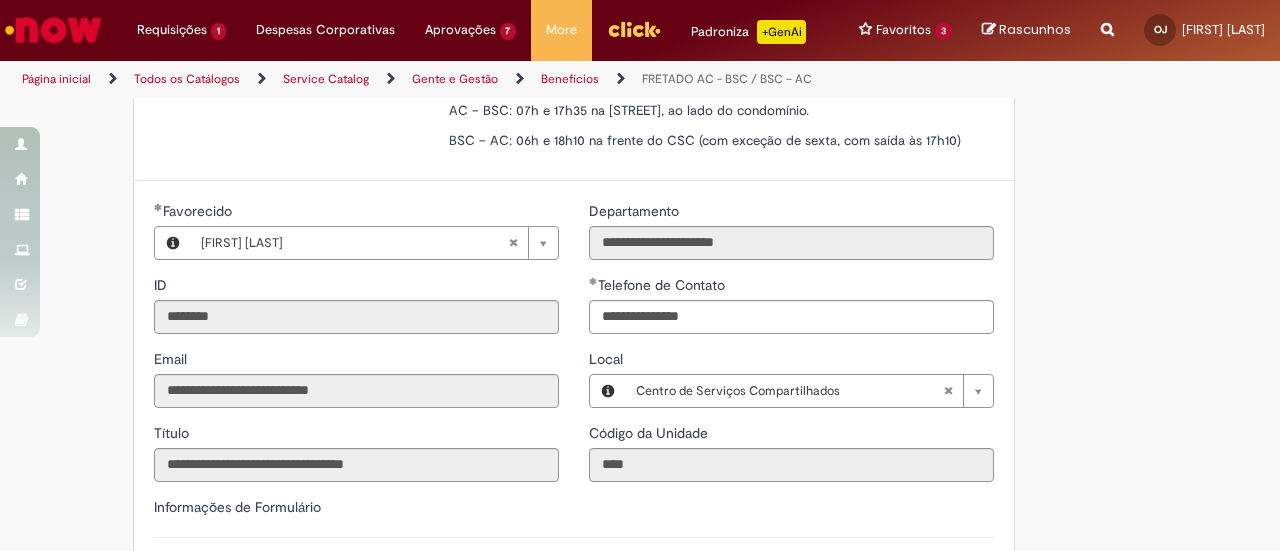 scroll, scrollTop: 640, scrollLeft: 0, axis: vertical 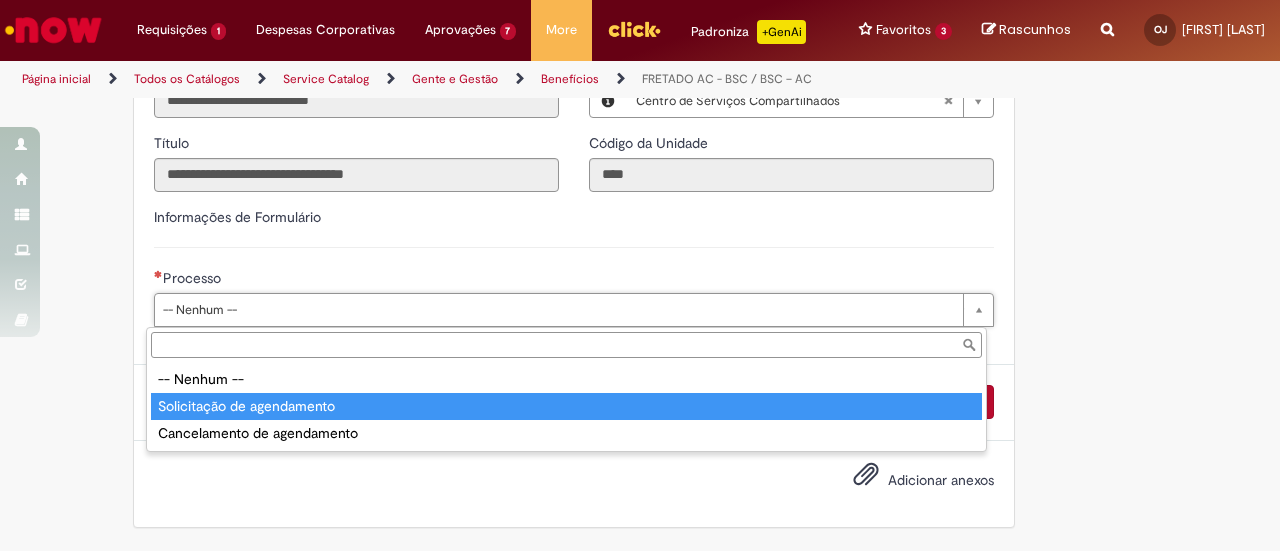type on "**********" 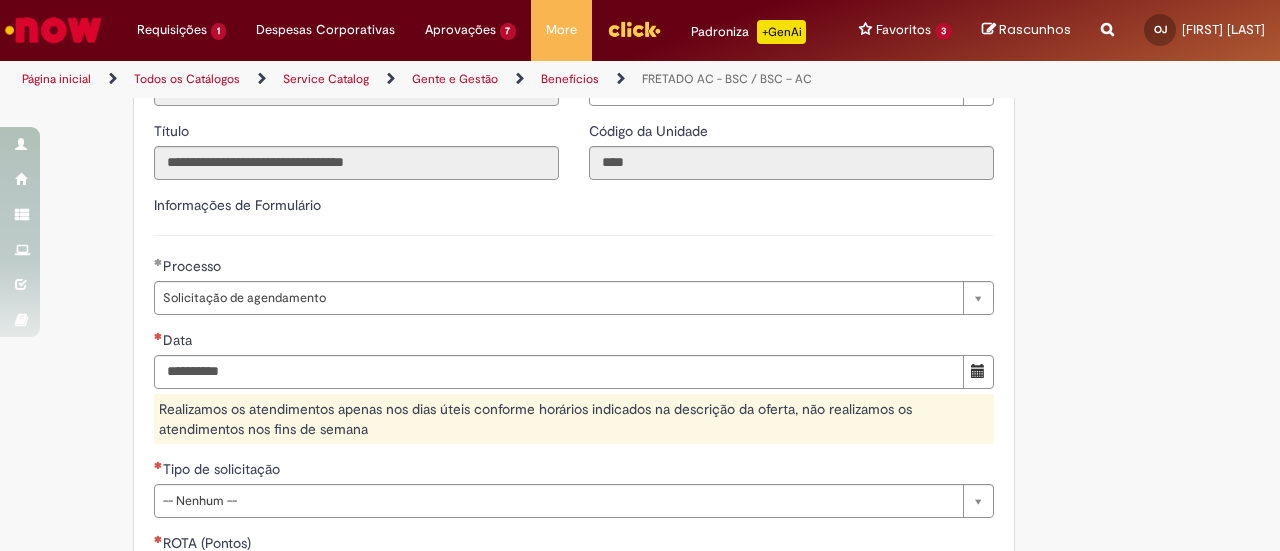 click on "Data" at bounding box center (574, 342) 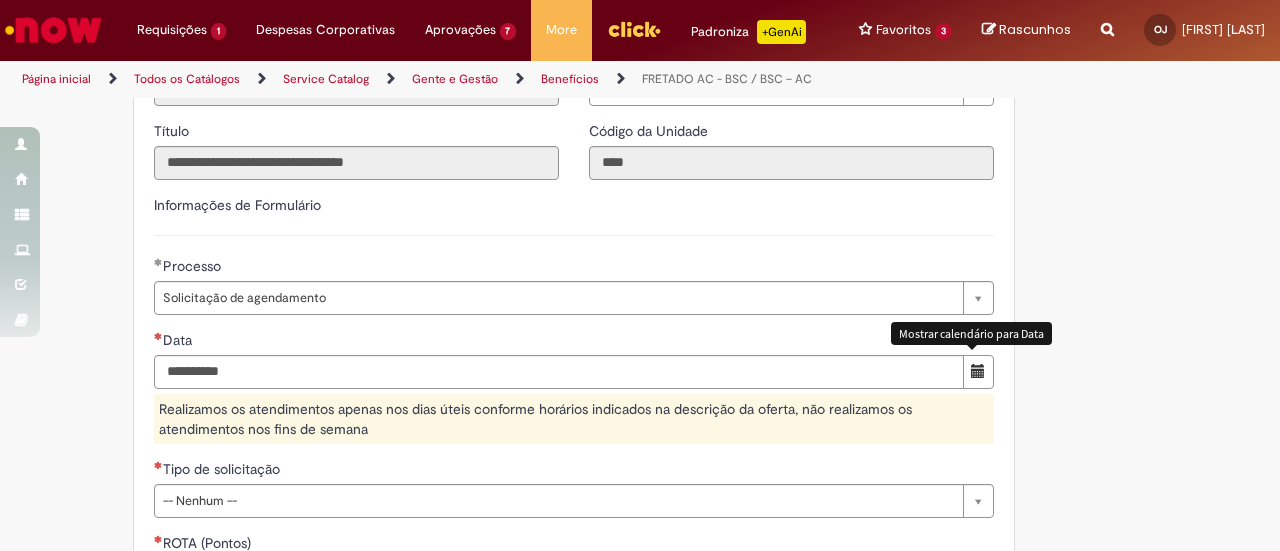 click at bounding box center (978, 371) 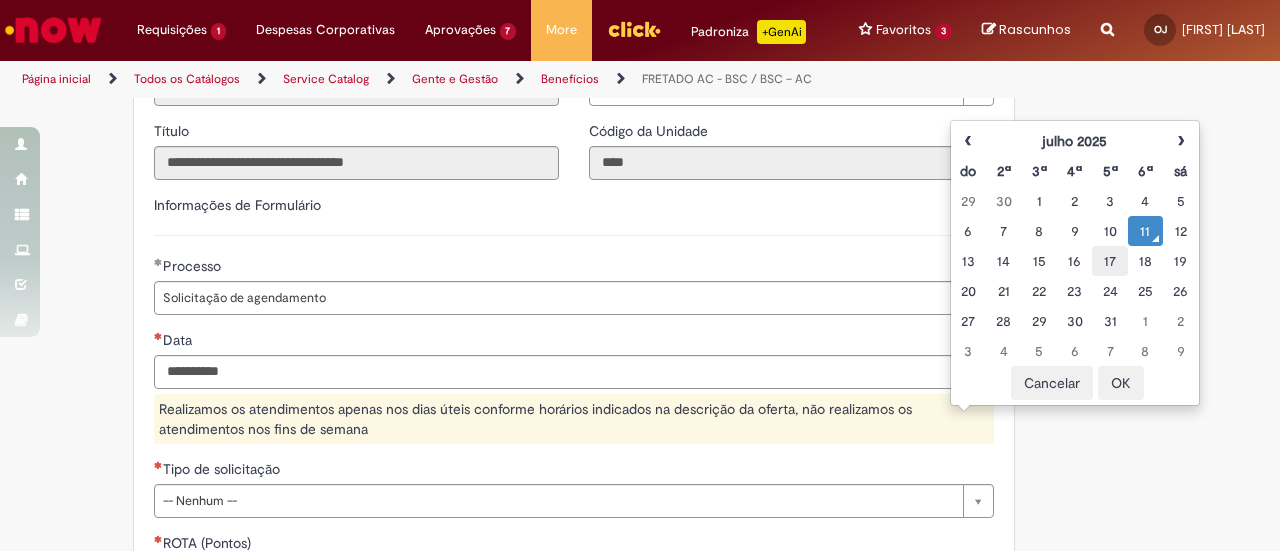 click on "17" at bounding box center [1109, 261] 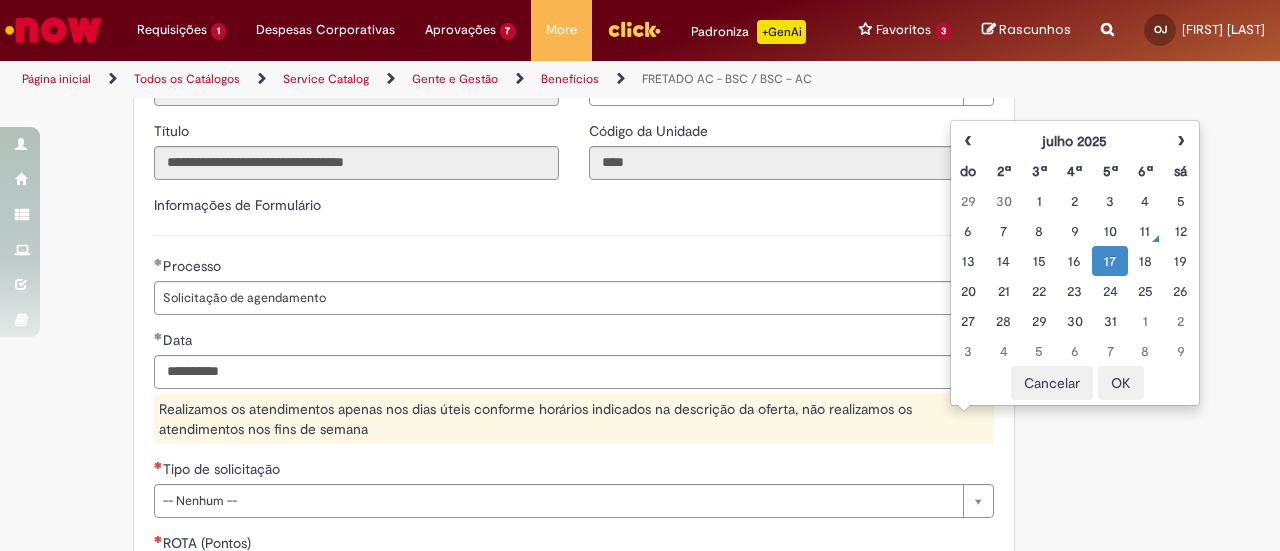 click on "OK" at bounding box center (1121, 383) 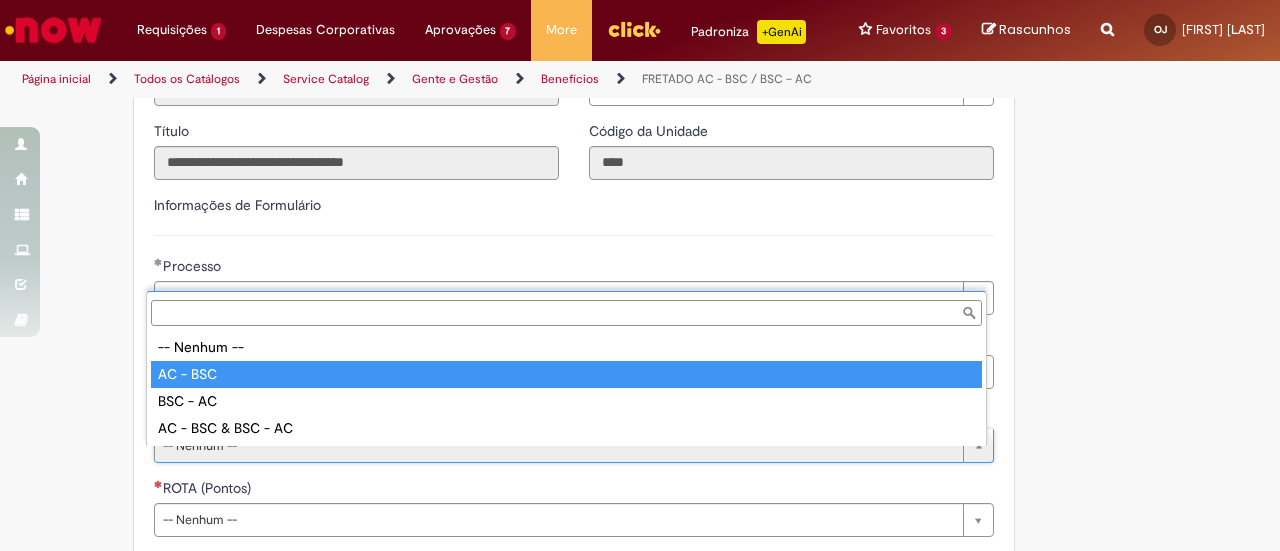 type on "********" 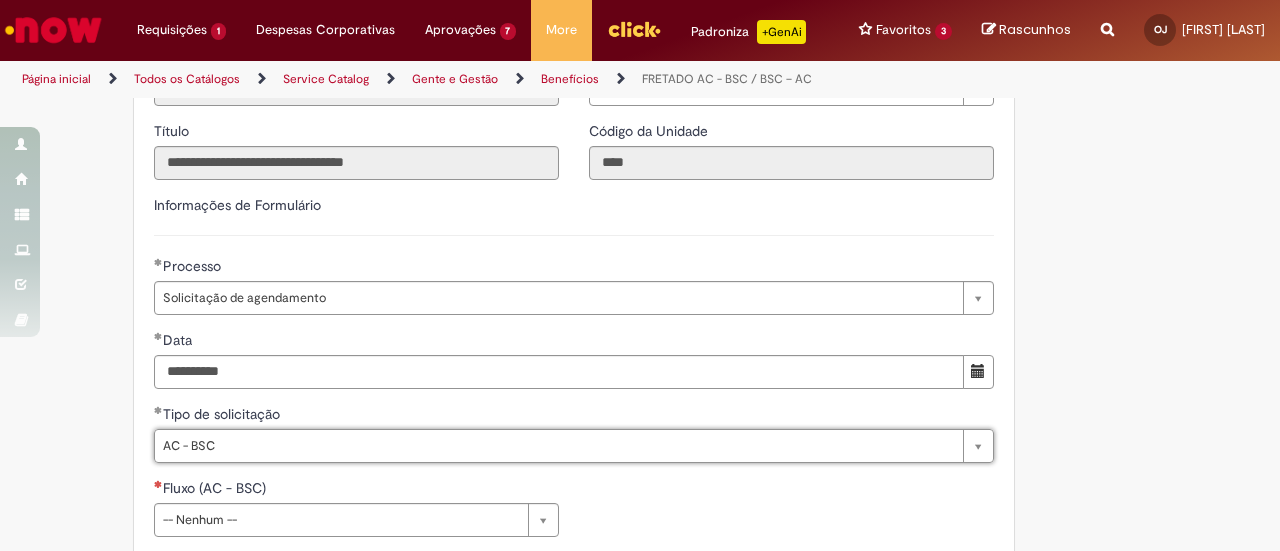 click on "**********" at bounding box center (640, 255) 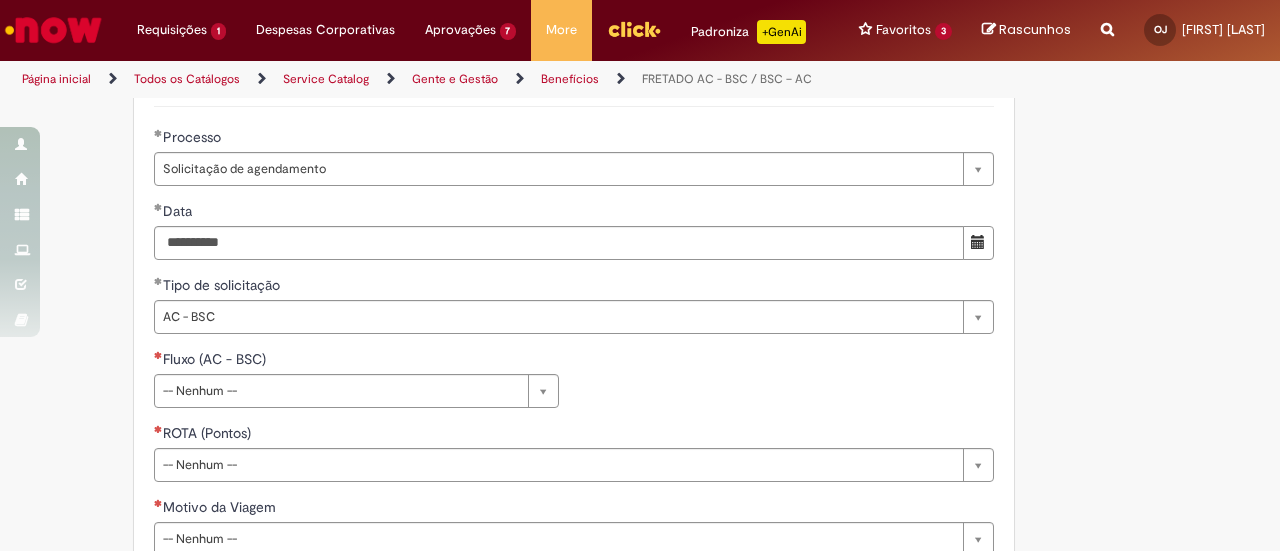 scroll, scrollTop: 800, scrollLeft: 0, axis: vertical 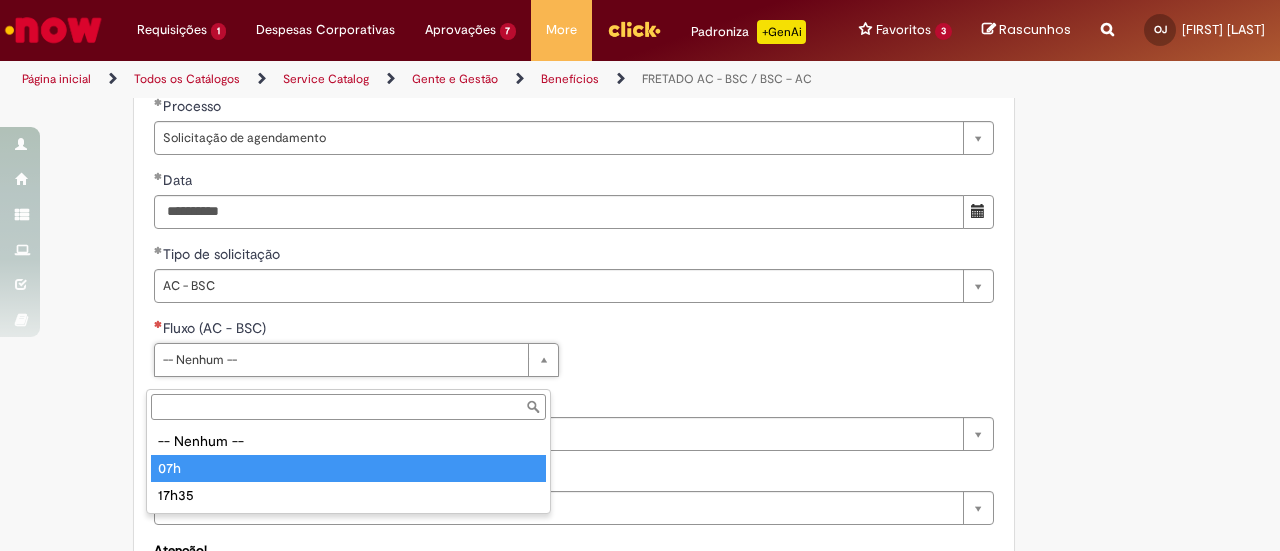 type on "***" 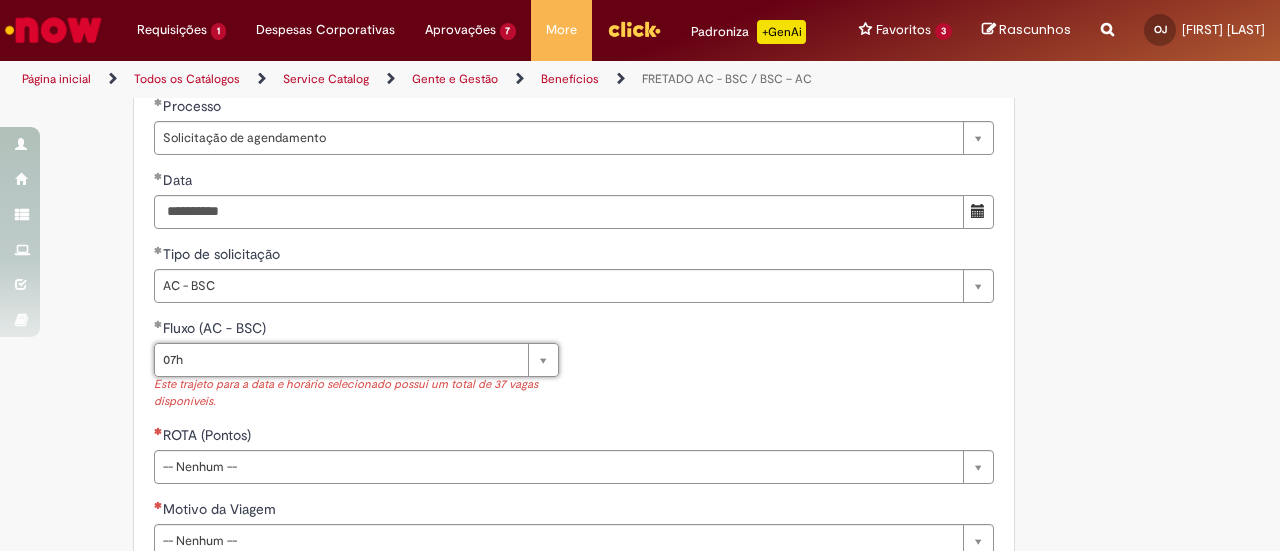 click on "**********" at bounding box center [640, 112] 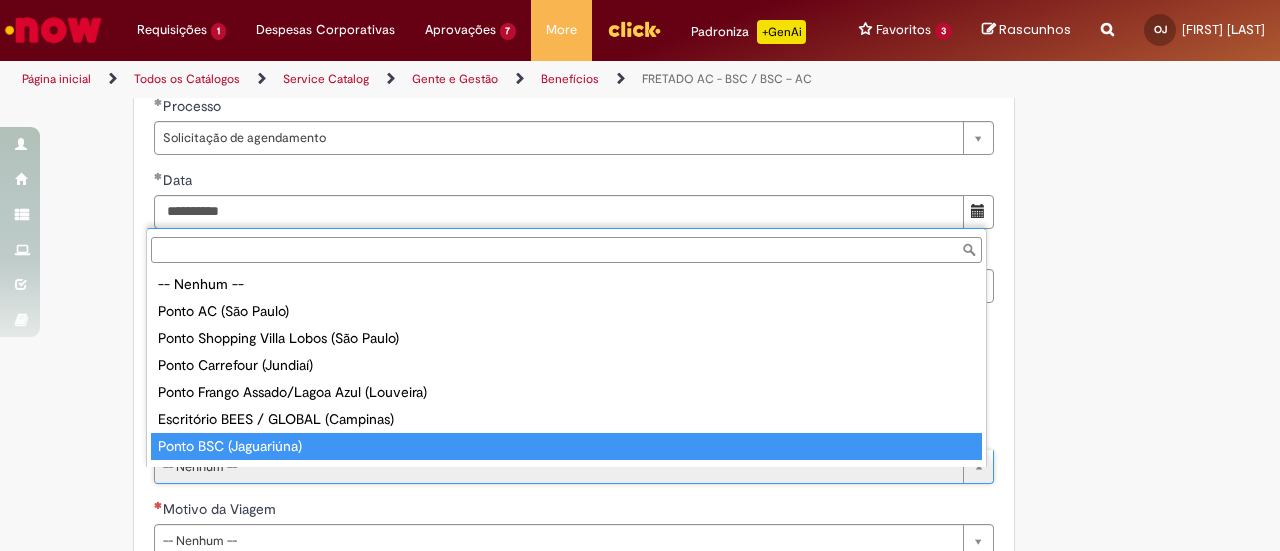 scroll, scrollTop: 16, scrollLeft: 0, axis: vertical 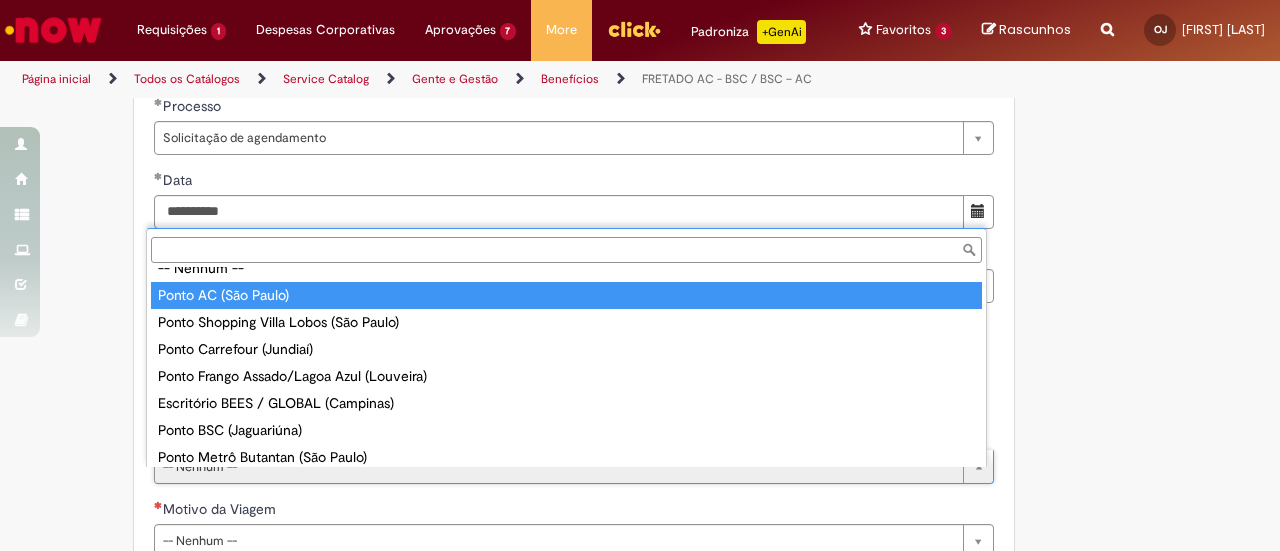 type on "**********" 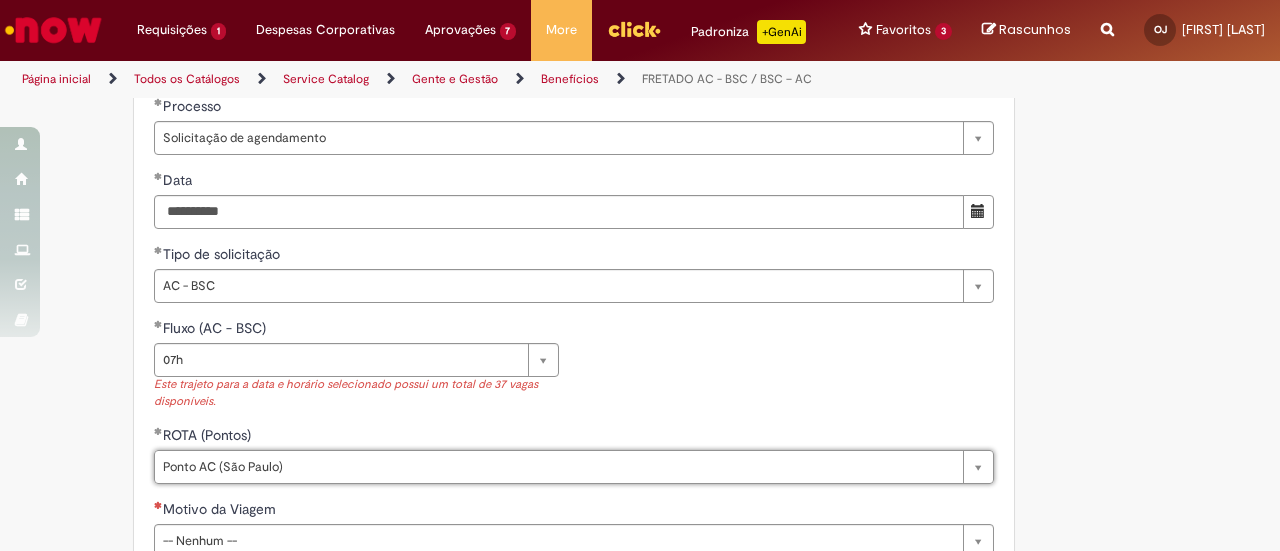 click on "**********" at bounding box center (640, 112) 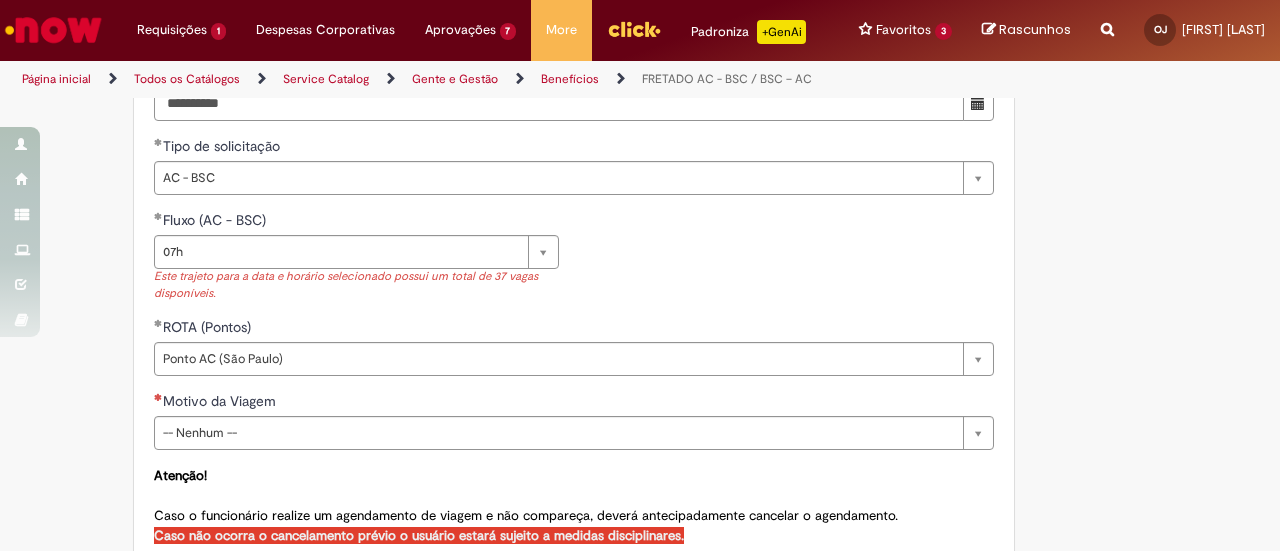 scroll, scrollTop: 920, scrollLeft: 0, axis: vertical 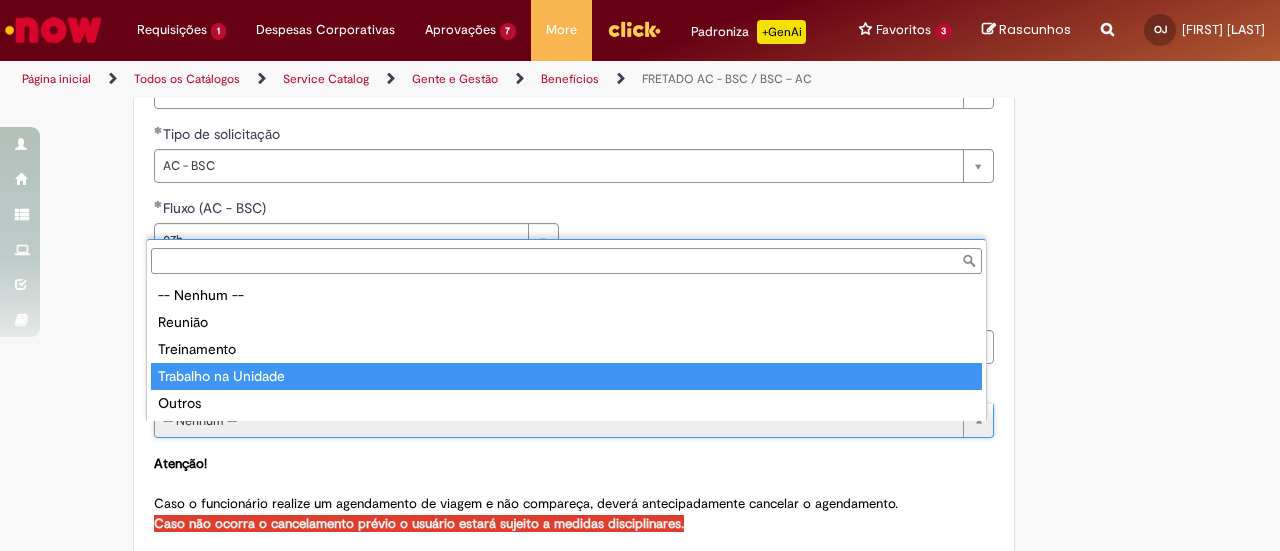 type on "**********" 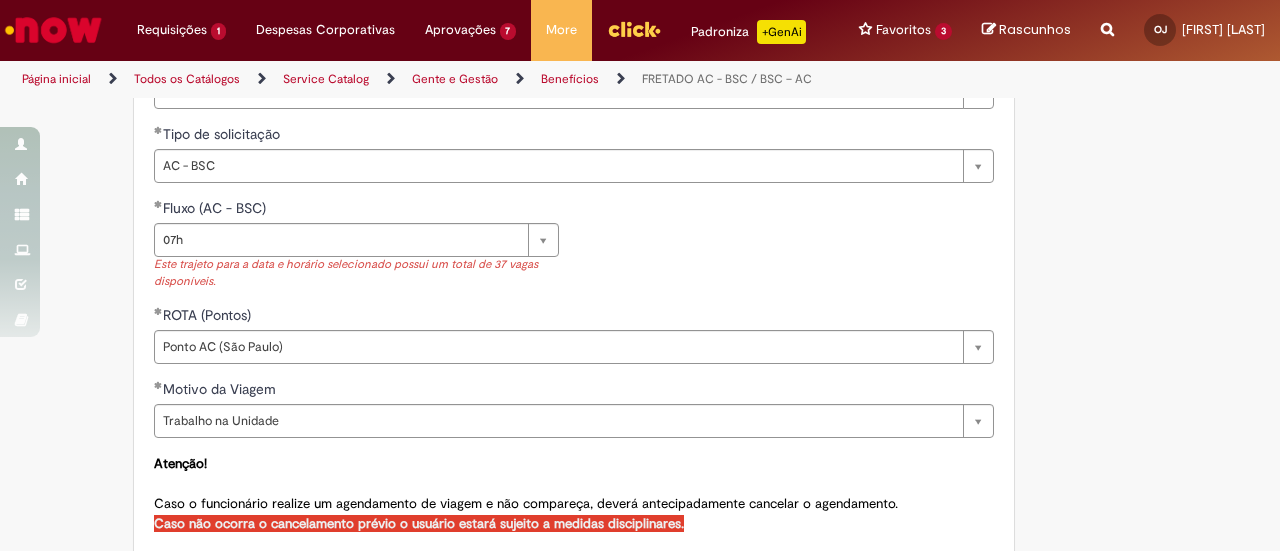 click on "**********" at bounding box center [640, -8] 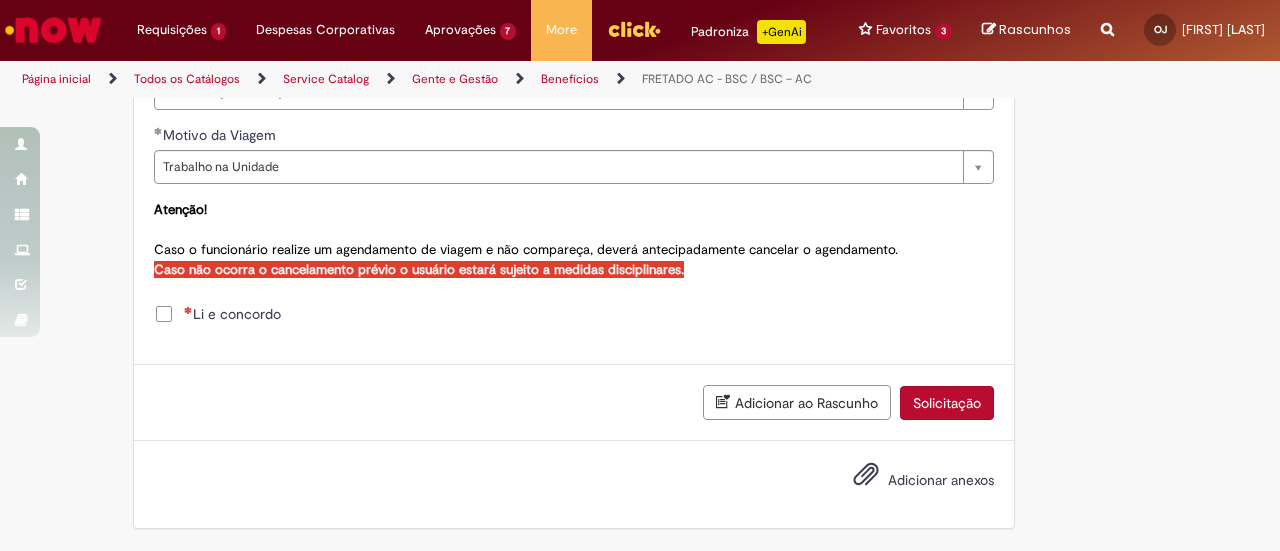 click on "Li e concordo" at bounding box center (232, 314) 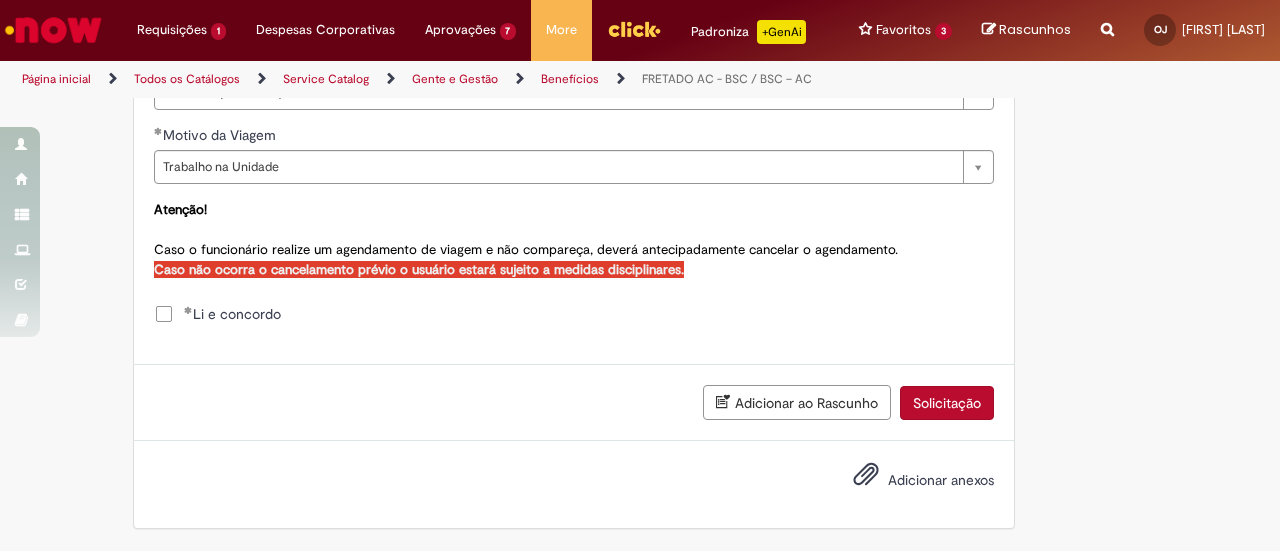 scroll, scrollTop: 806, scrollLeft: 0, axis: vertical 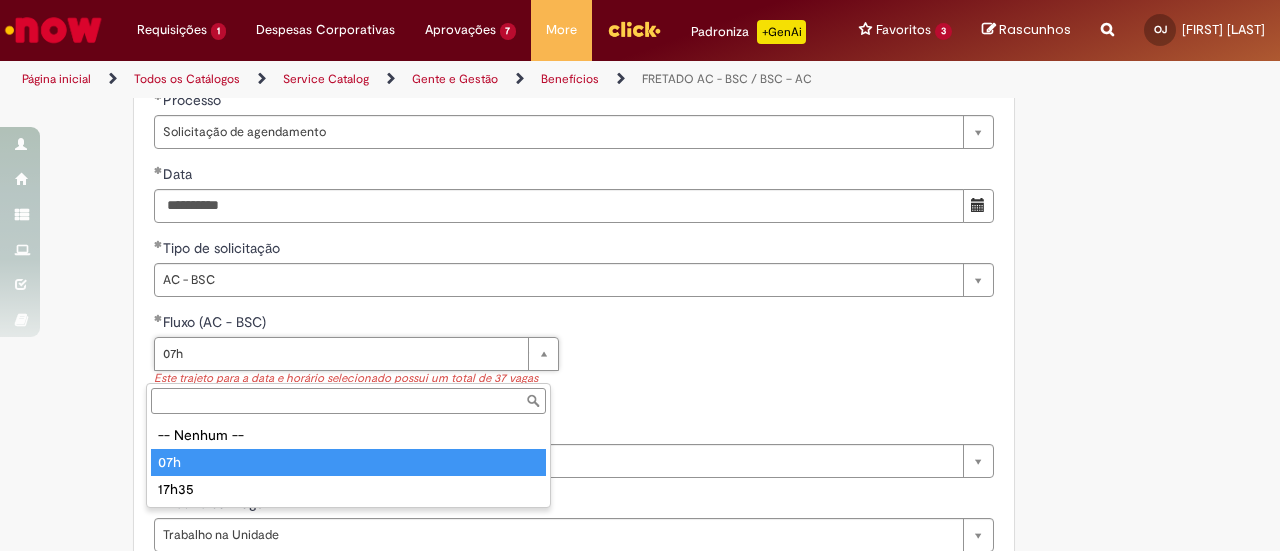 type on "***" 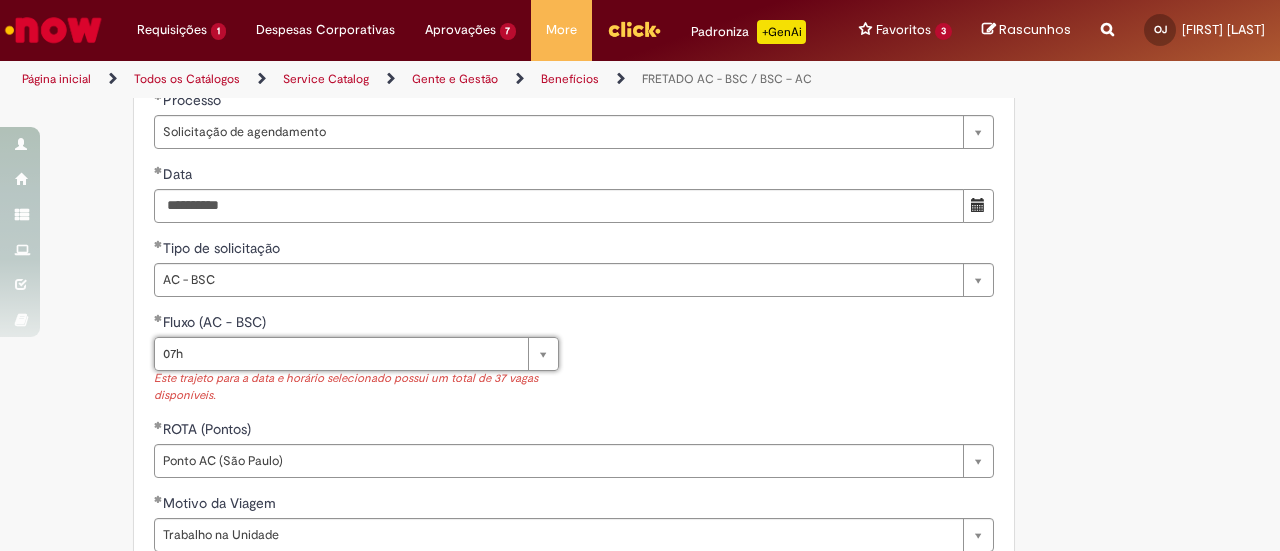 scroll, scrollTop: 0, scrollLeft: 21, axis: horizontal 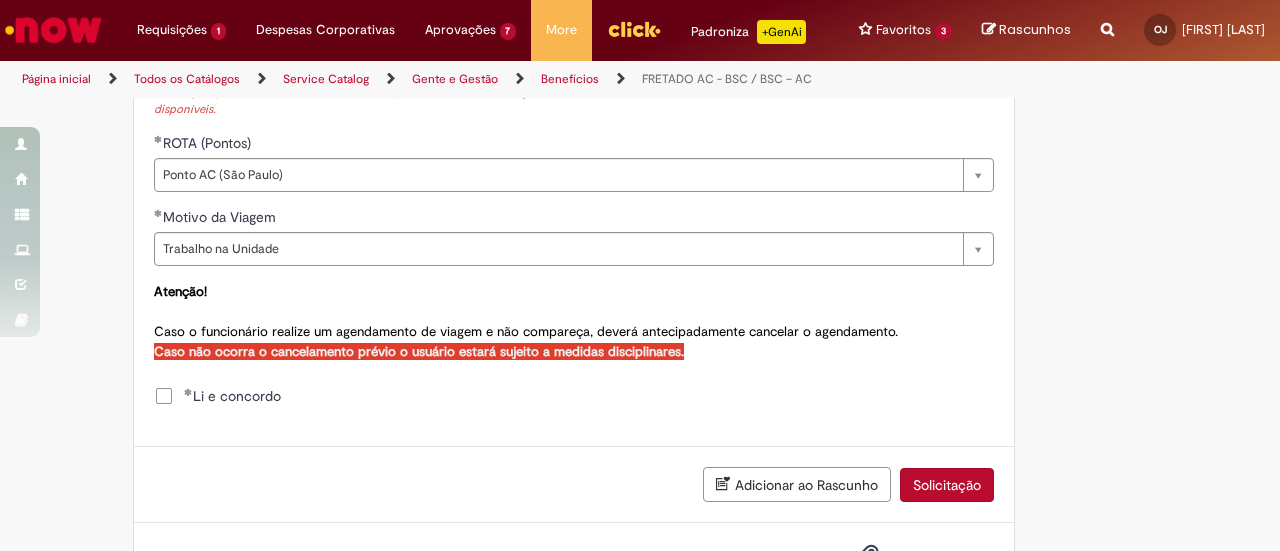click on "Solicitação" at bounding box center [947, 485] 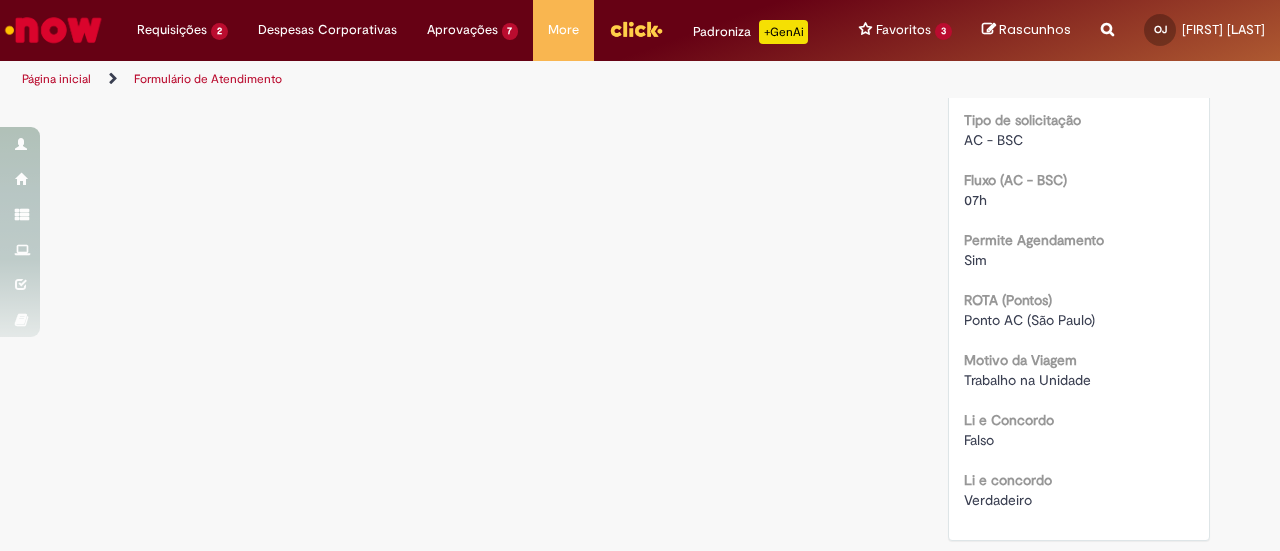 scroll, scrollTop: 0, scrollLeft: 0, axis: both 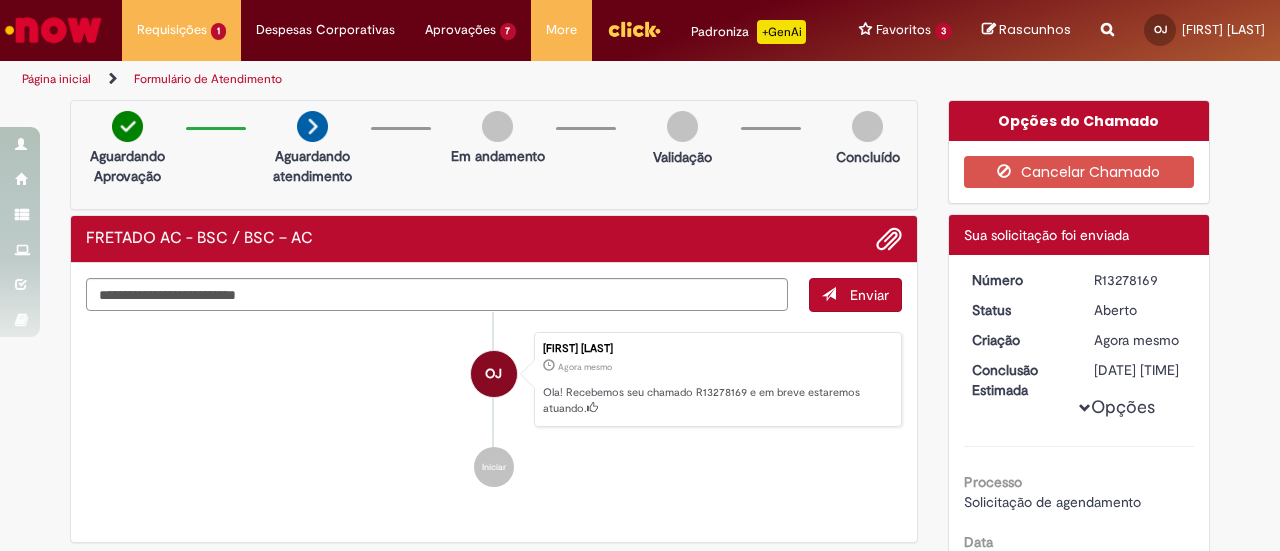 click at bounding box center (53, 30) 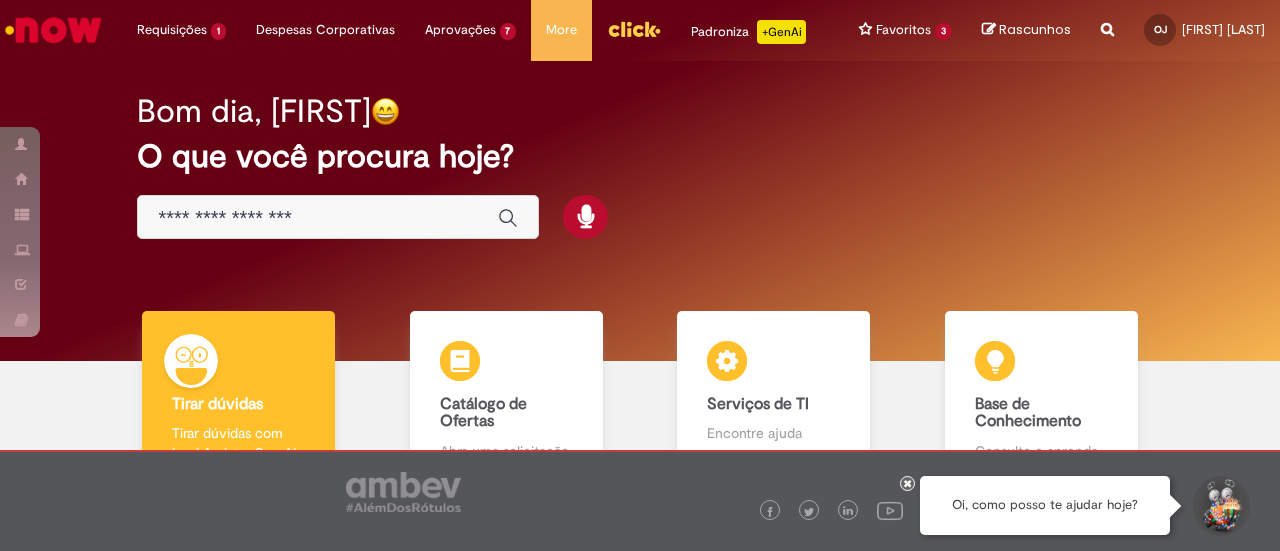 scroll, scrollTop: 0, scrollLeft: 0, axis: both 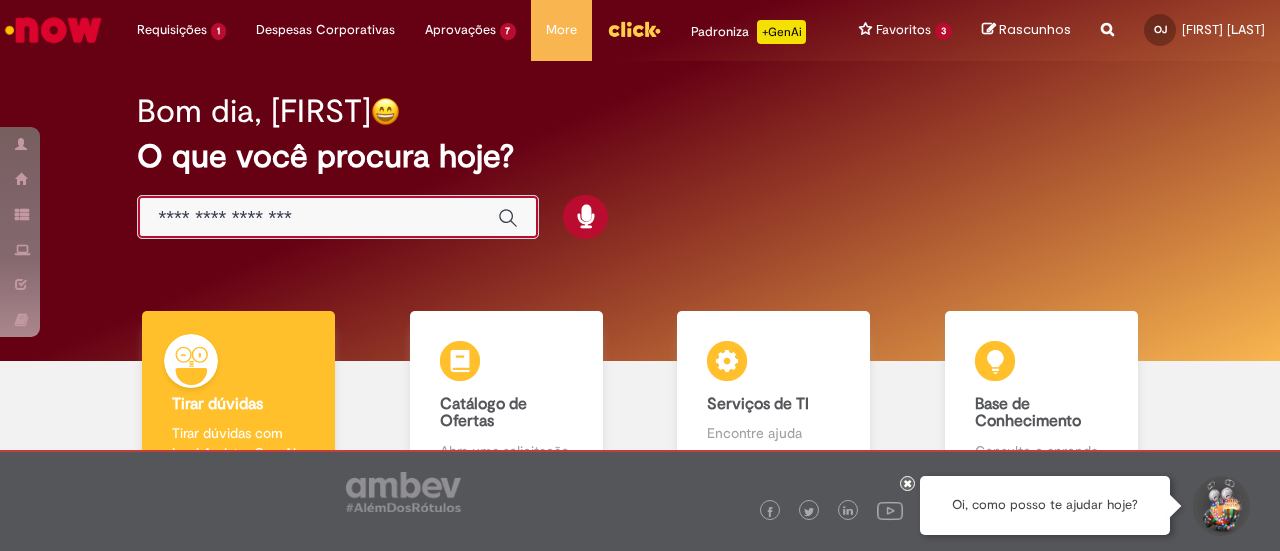 click at bounding box center (318, 218) 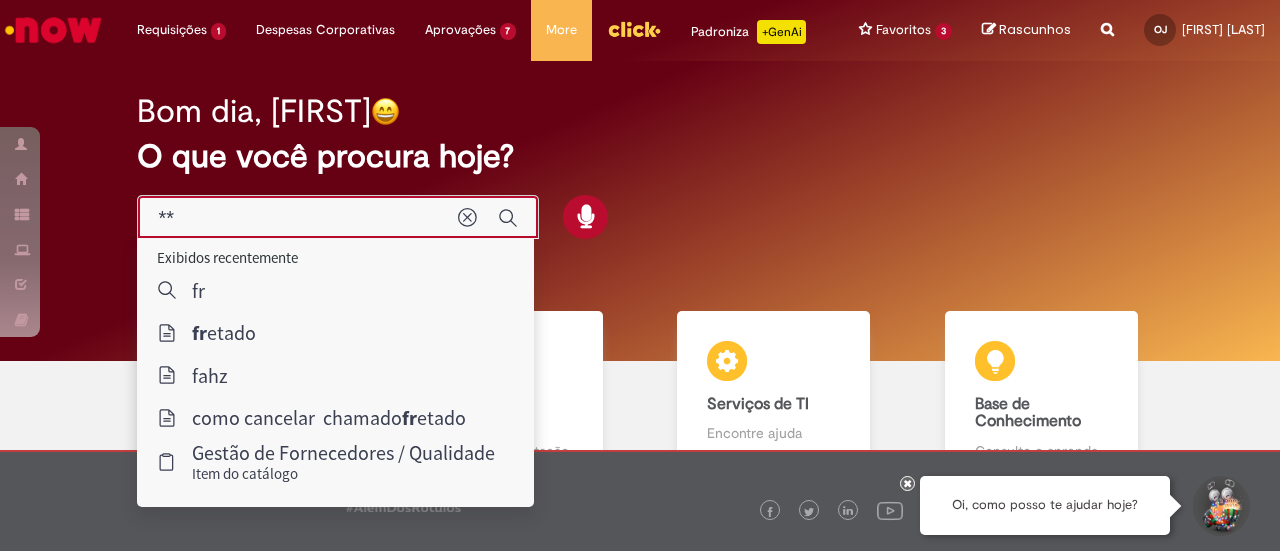 type on "***" 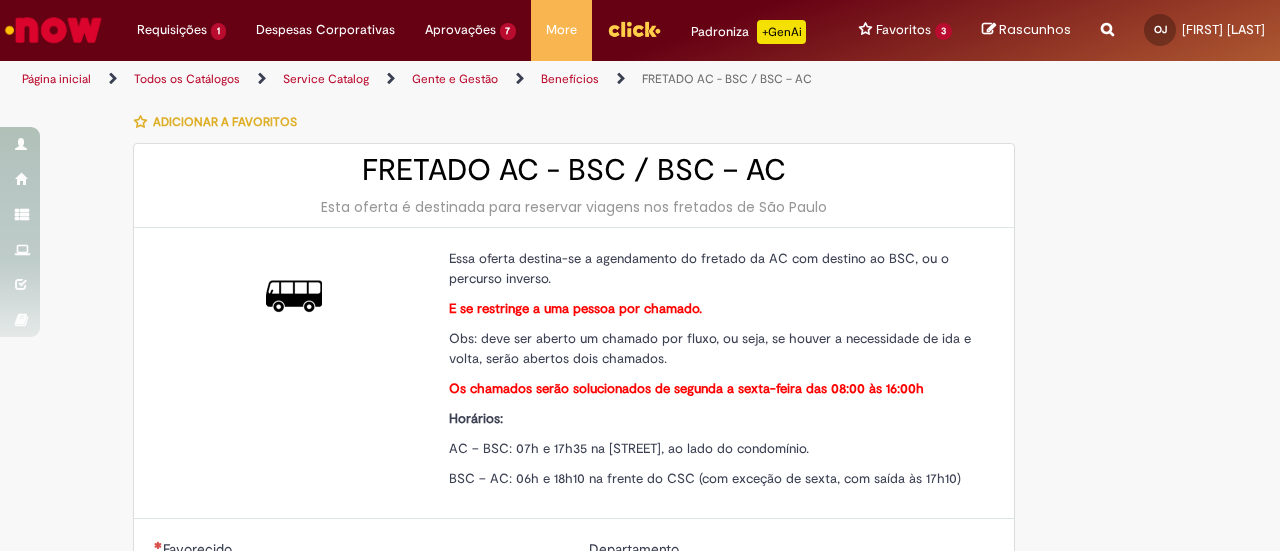 type on "********" 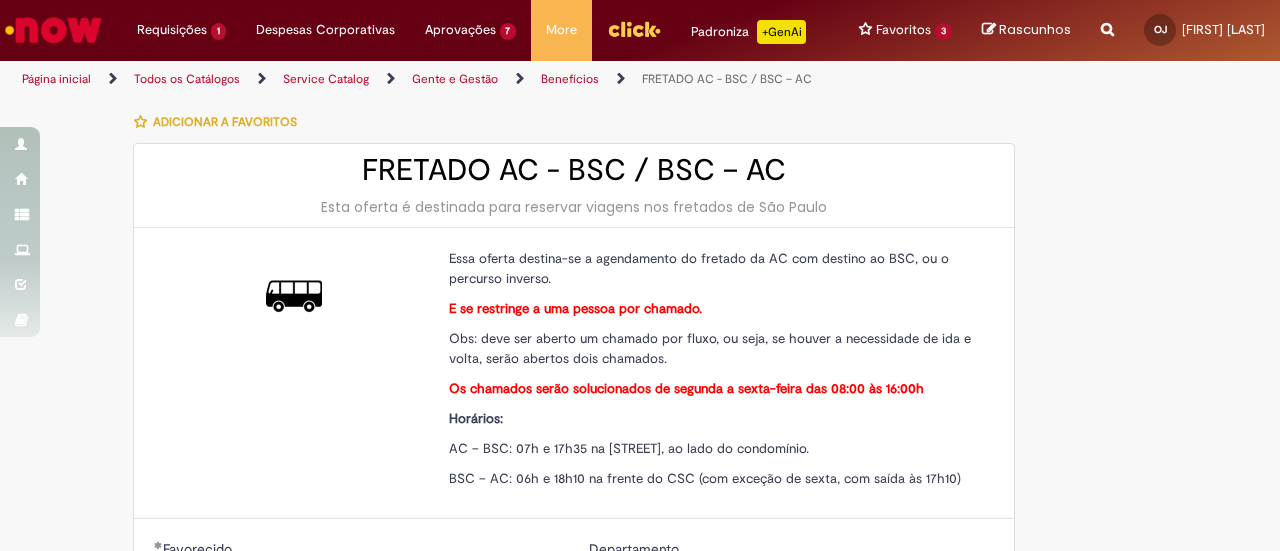 scroll, scrollTop: 338, scrollLeft: 0, axis: vertical 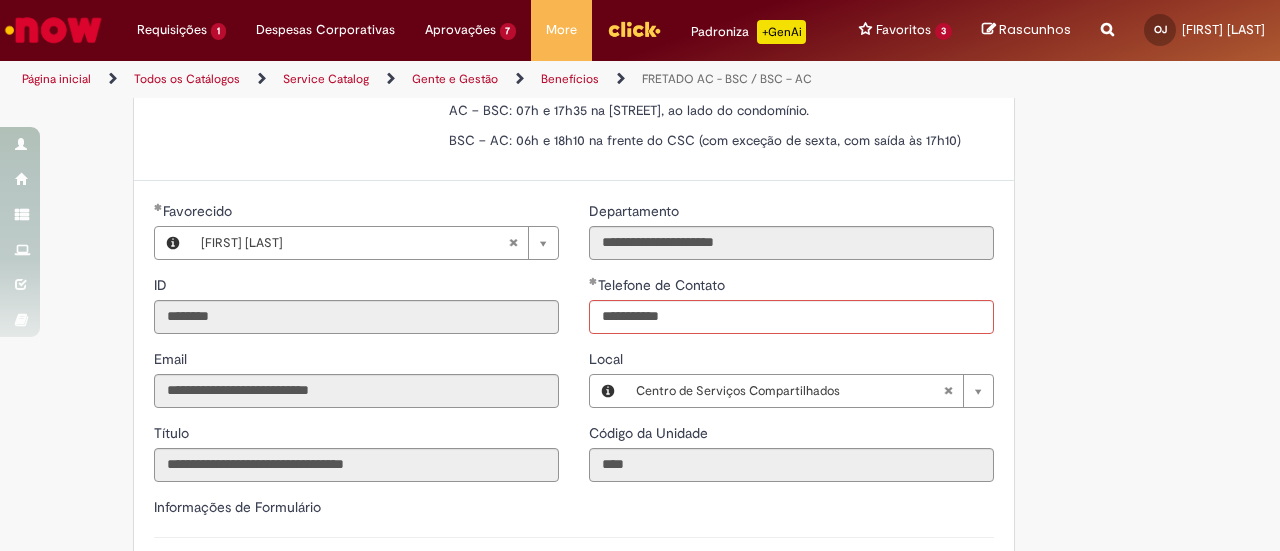 click on "**********" at bounding box center [640, 301] 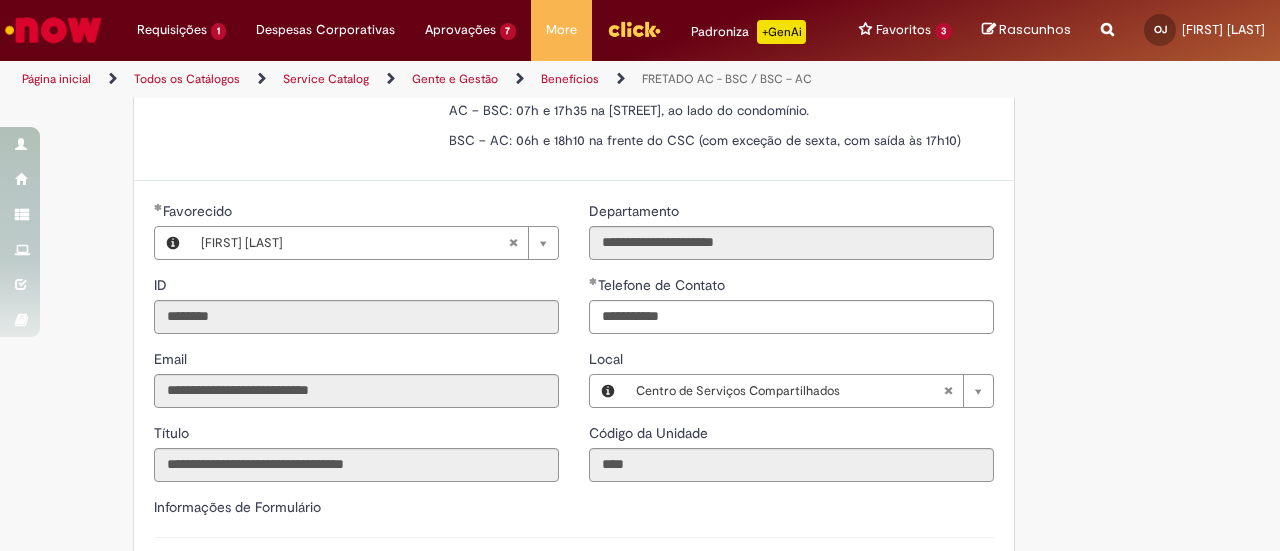 type on "**********" 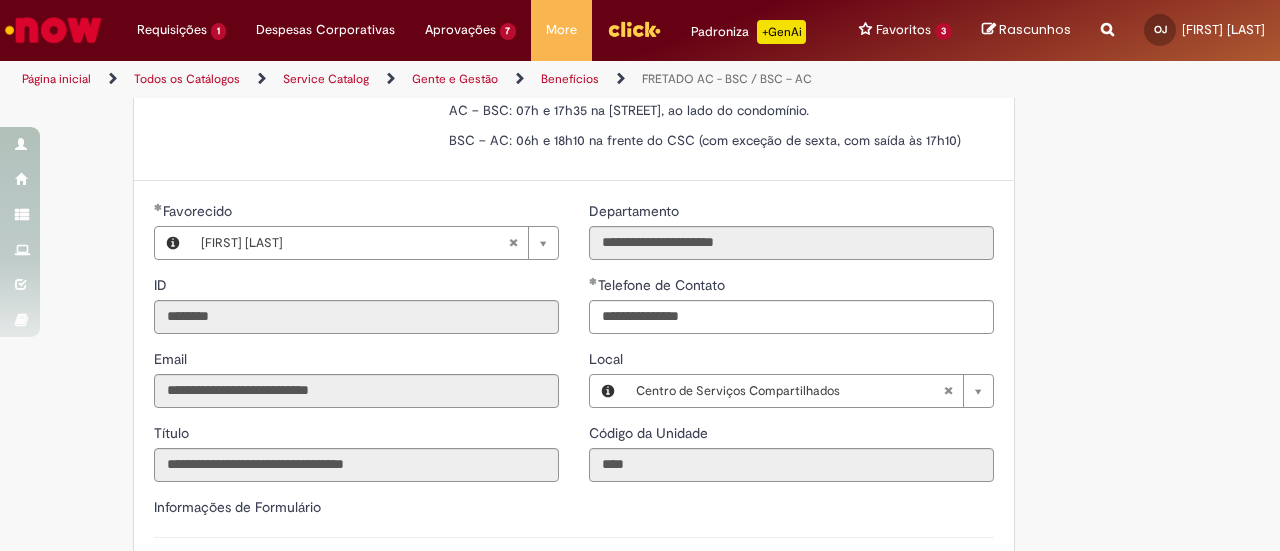 scroll, scrollTop: 640, scrollLeft: 0, axis: vertical 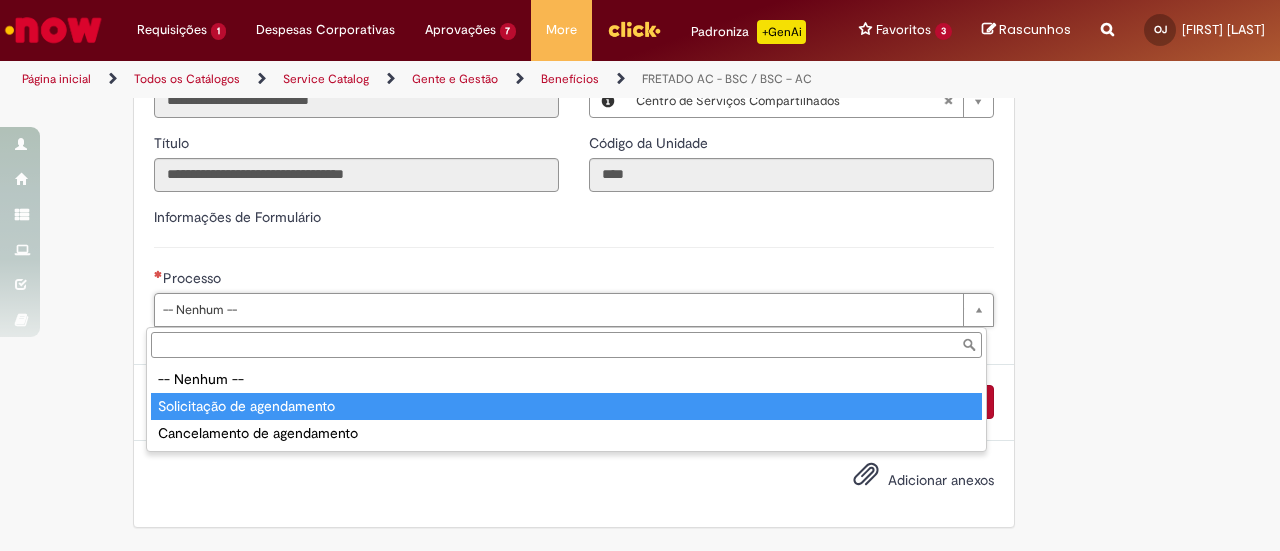 type on "**********" 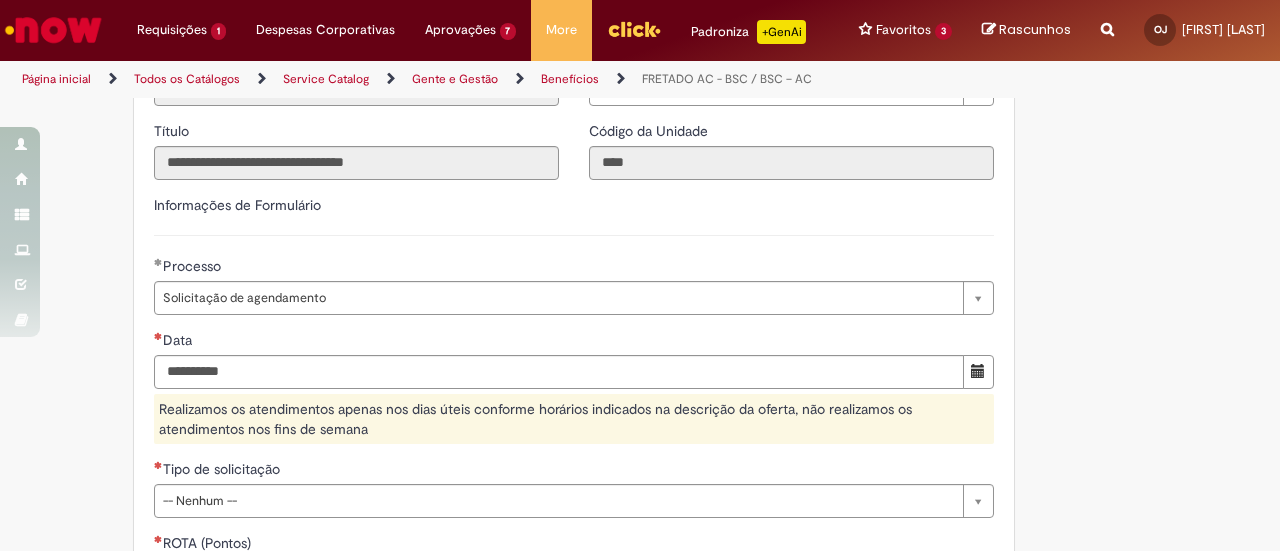 click on "Data" at bounding box center [574, 342] 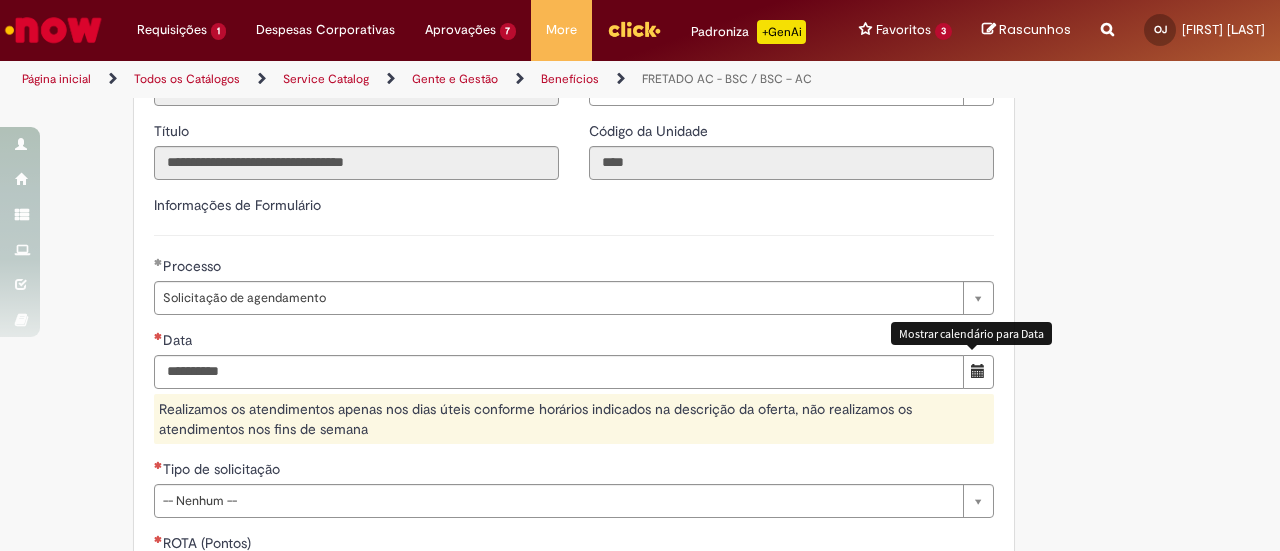 click at bounding box center (978, 371) 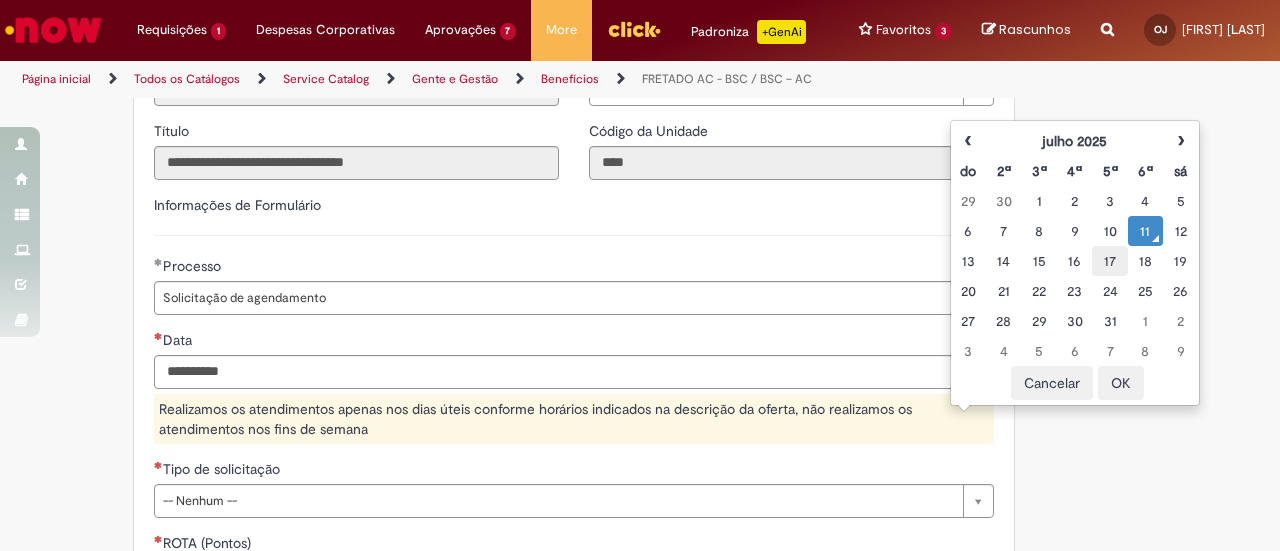 click on "17" at bounding box center (1109, 261) 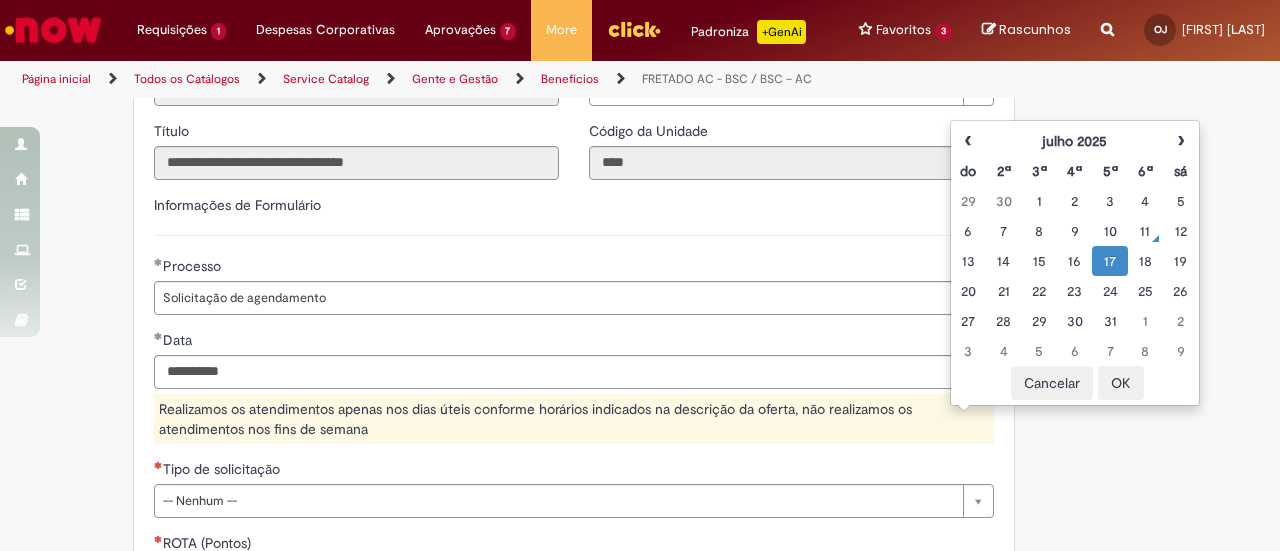 click on "OK" at bounding box center [1121, 383] 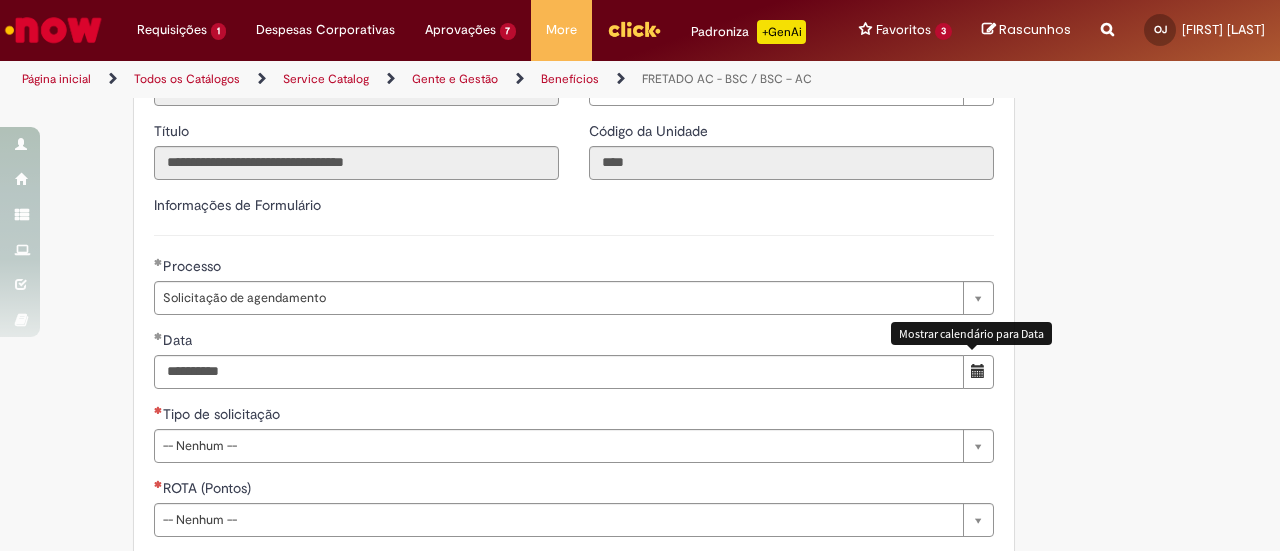 scroll, scrollTop: 1021, scrollLeft: 0, axis: vertical 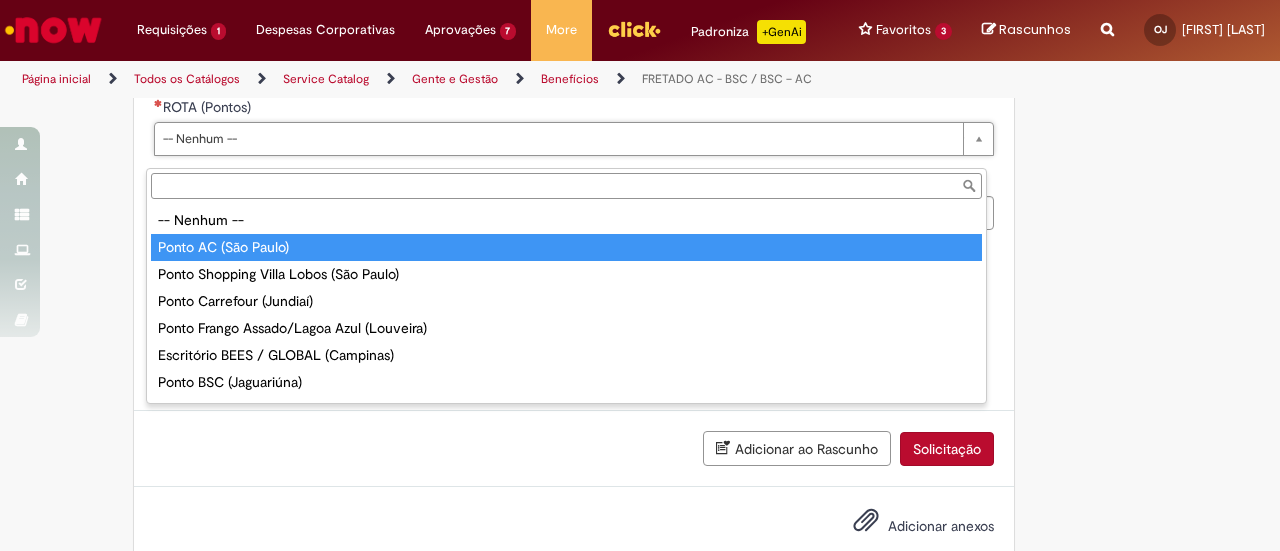 type on "**********" 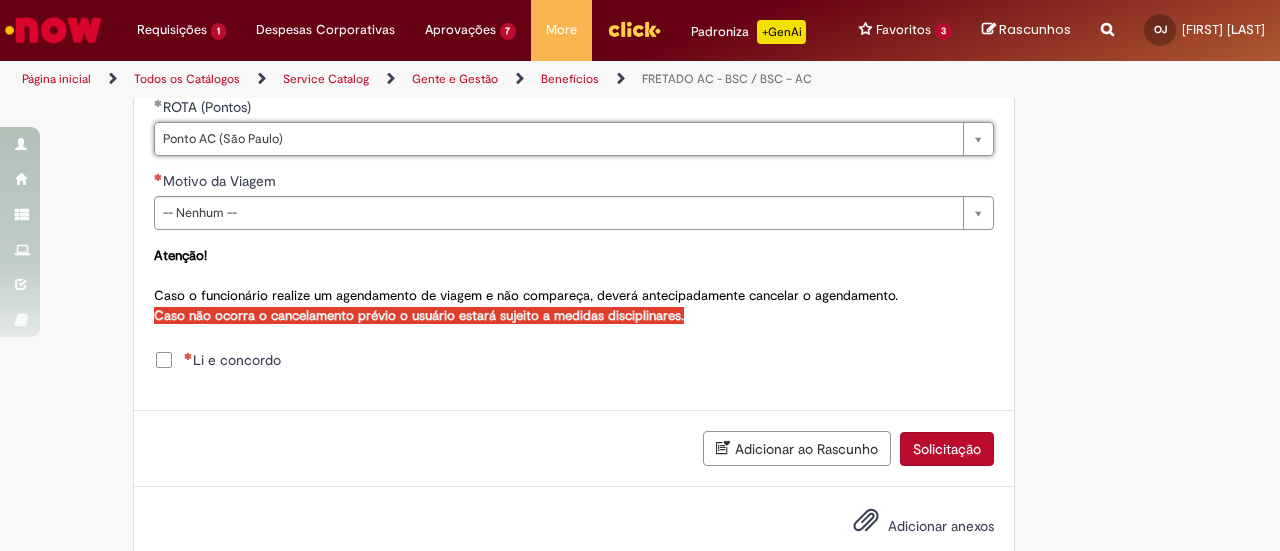 click on "**********" at bounding box center (640, -163) 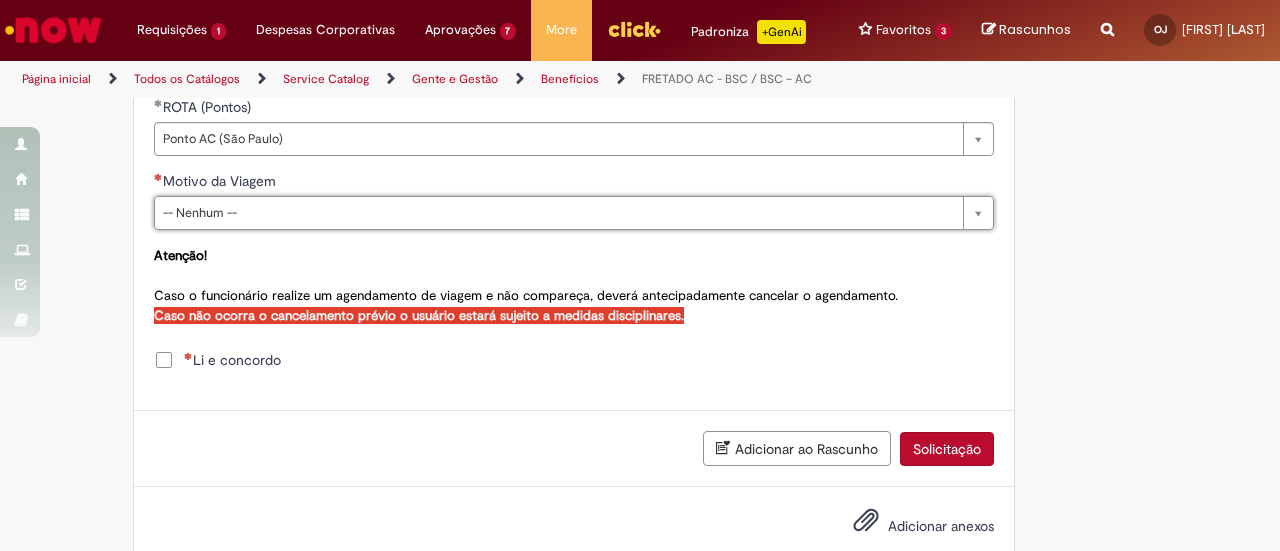 click on "**********" at bounding box center (574, 171) 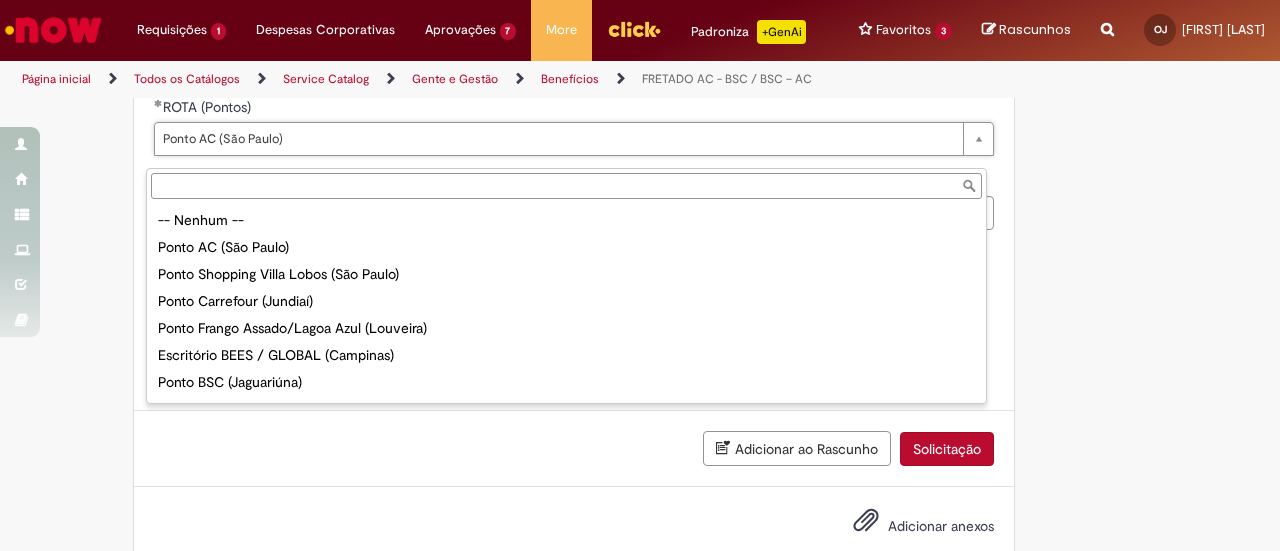 type on "**********" 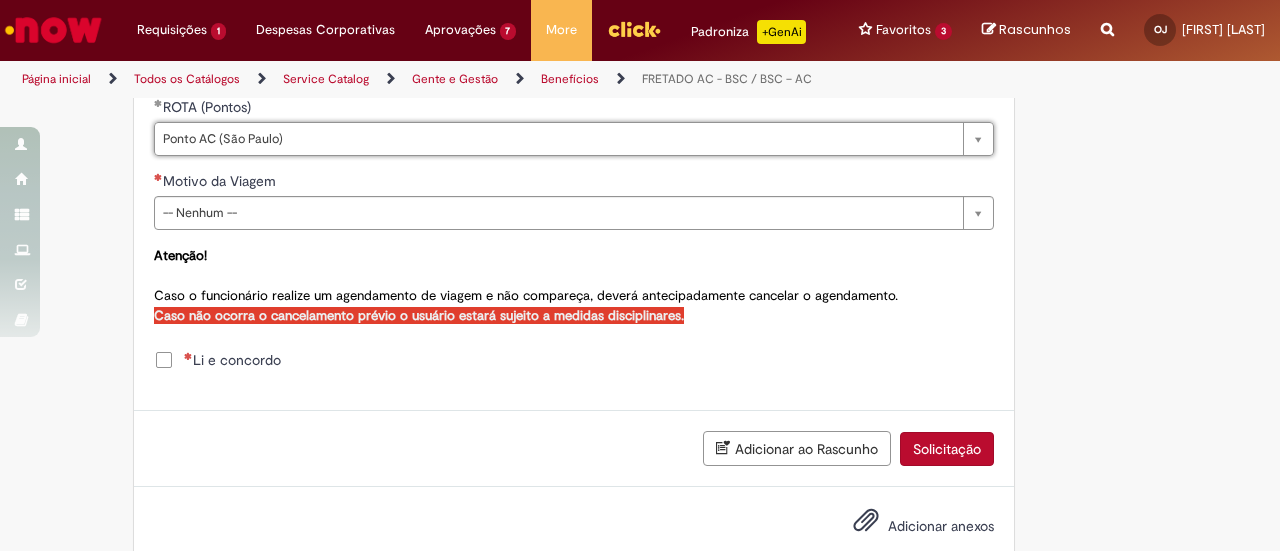 scroll, scrollTop: 0, scrollLeft: 0, axis: both 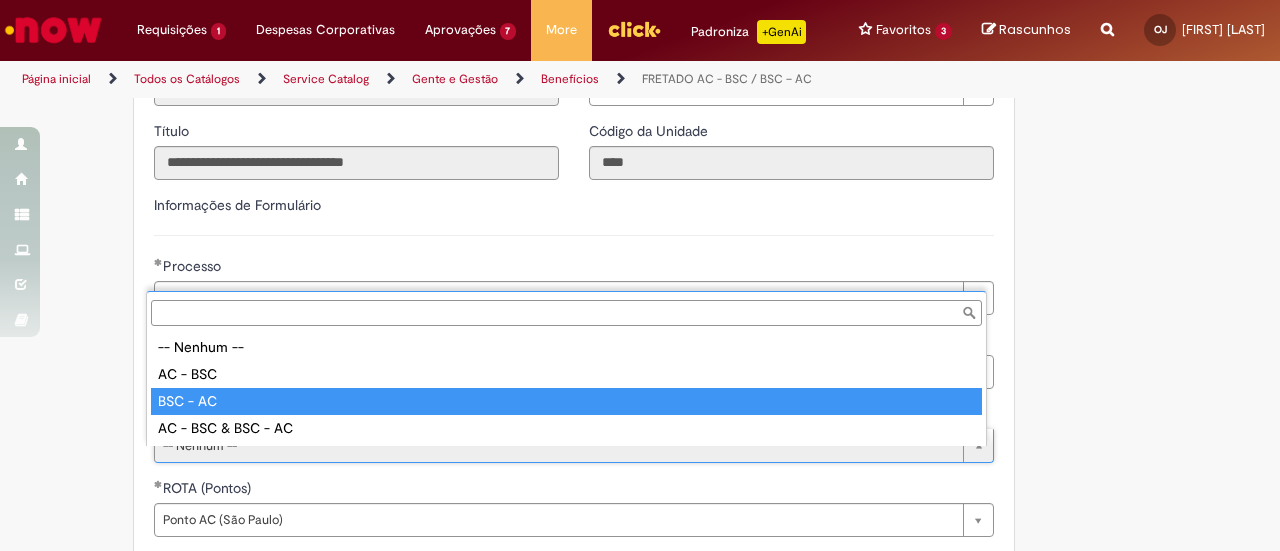 type on "********" 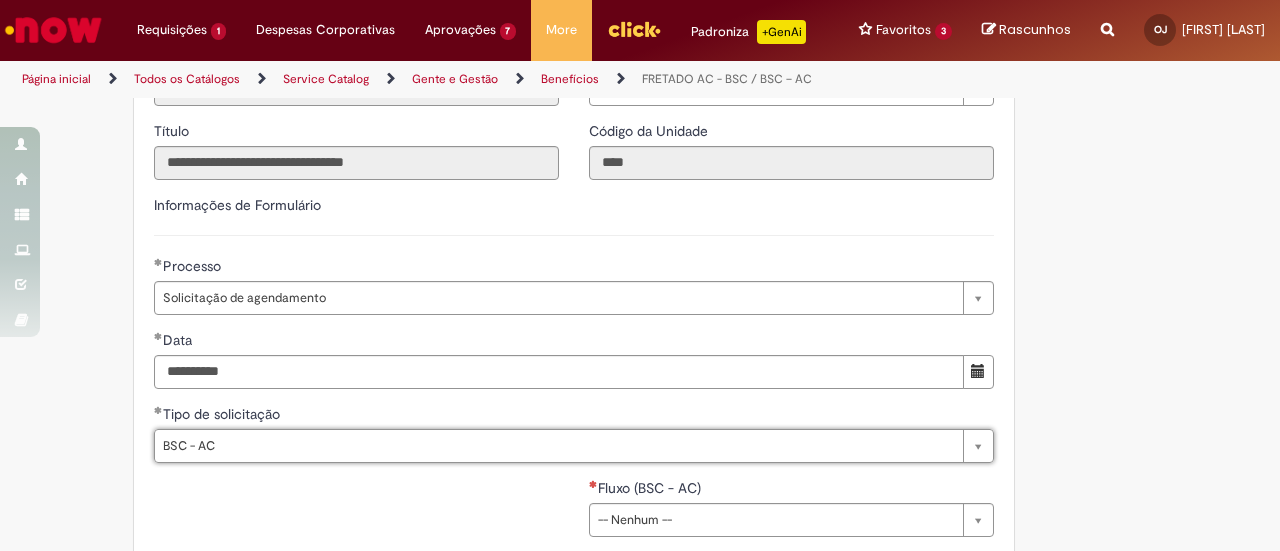 click on "**********" at bounding box center (640, 255) 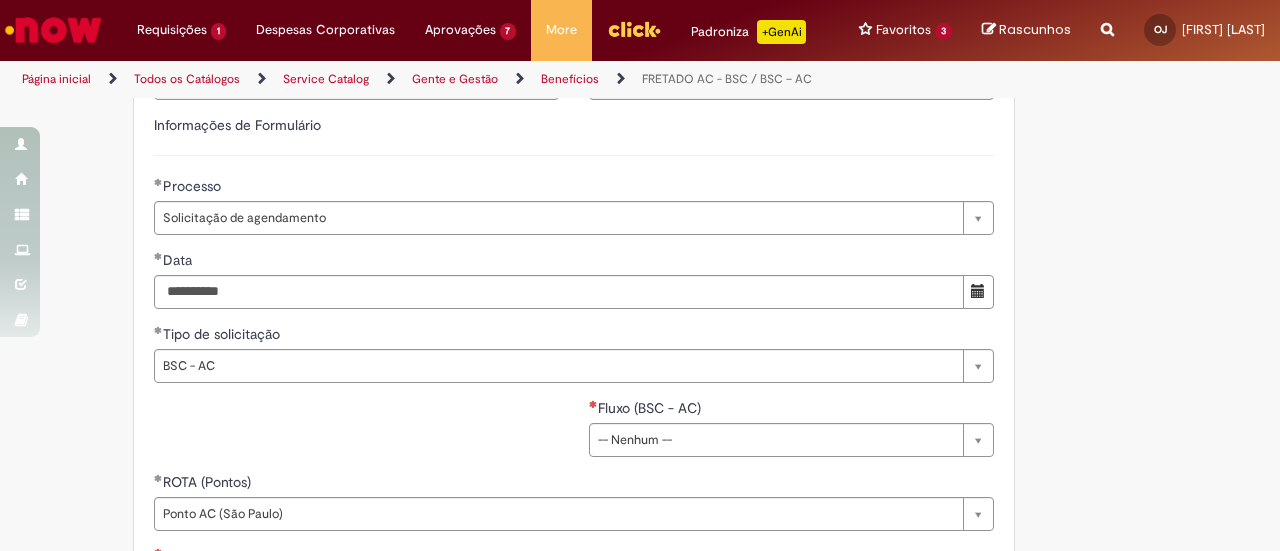 scroll, scrollTop: 760, scrollLeft: 0, axis: vertical 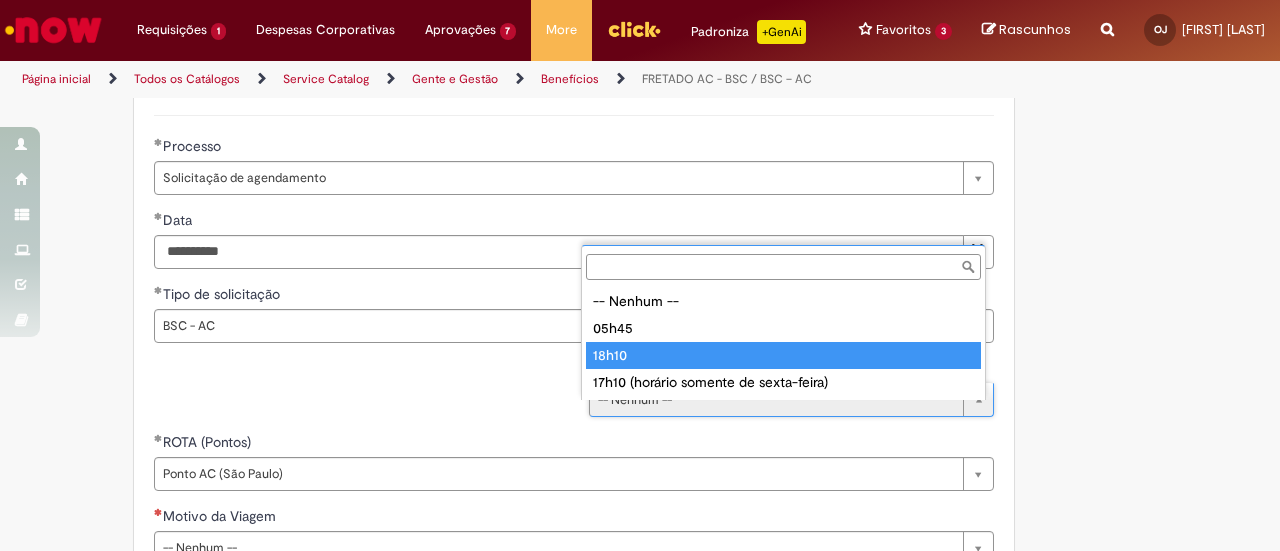 type on "*****" 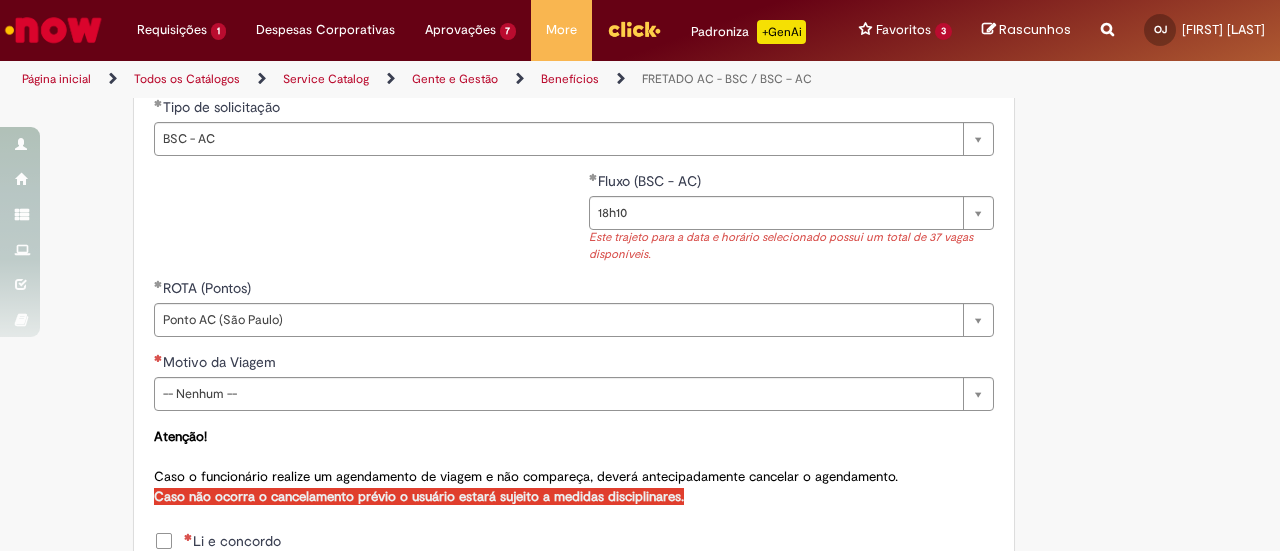 scroll, scrollTop: 960, scrollLeft: 0, axis: vertical 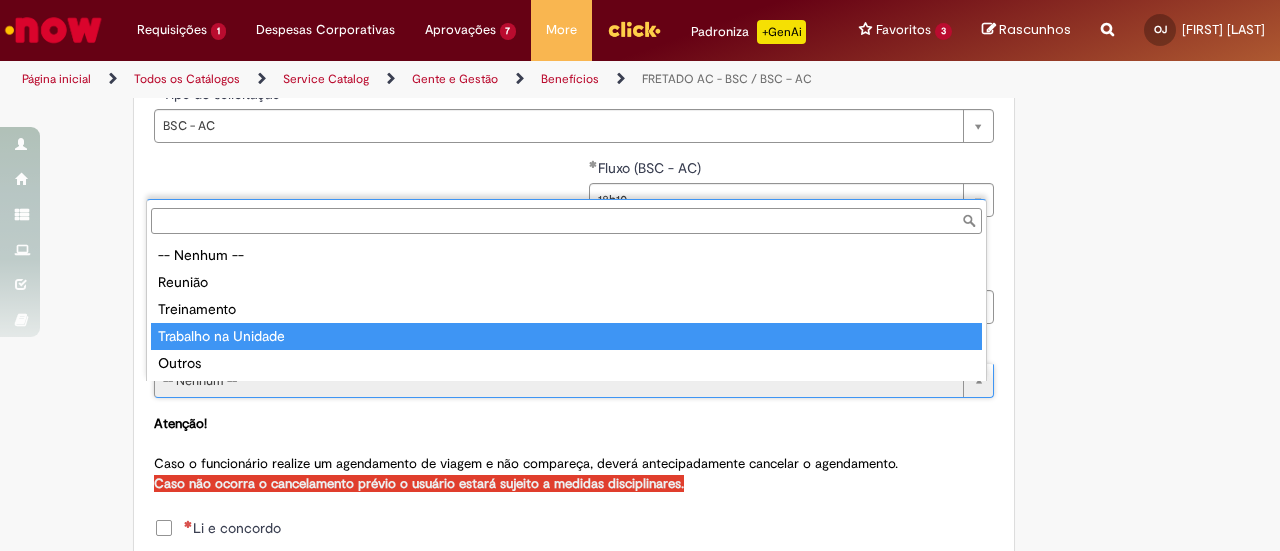 type on "**********" 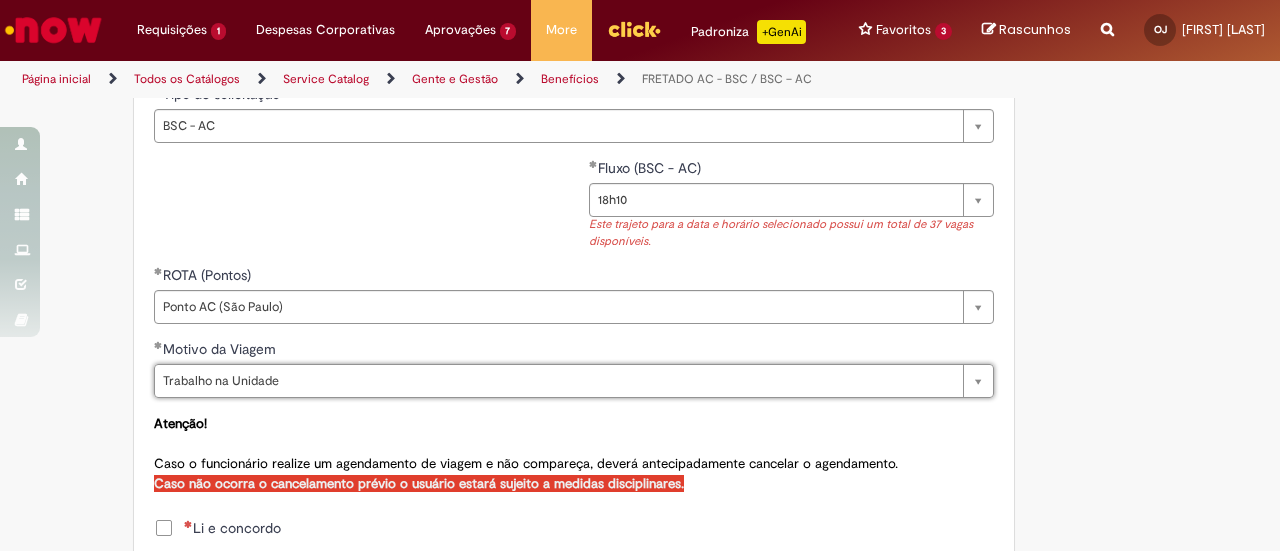 click on "**********" at bounding box center (640, -48) 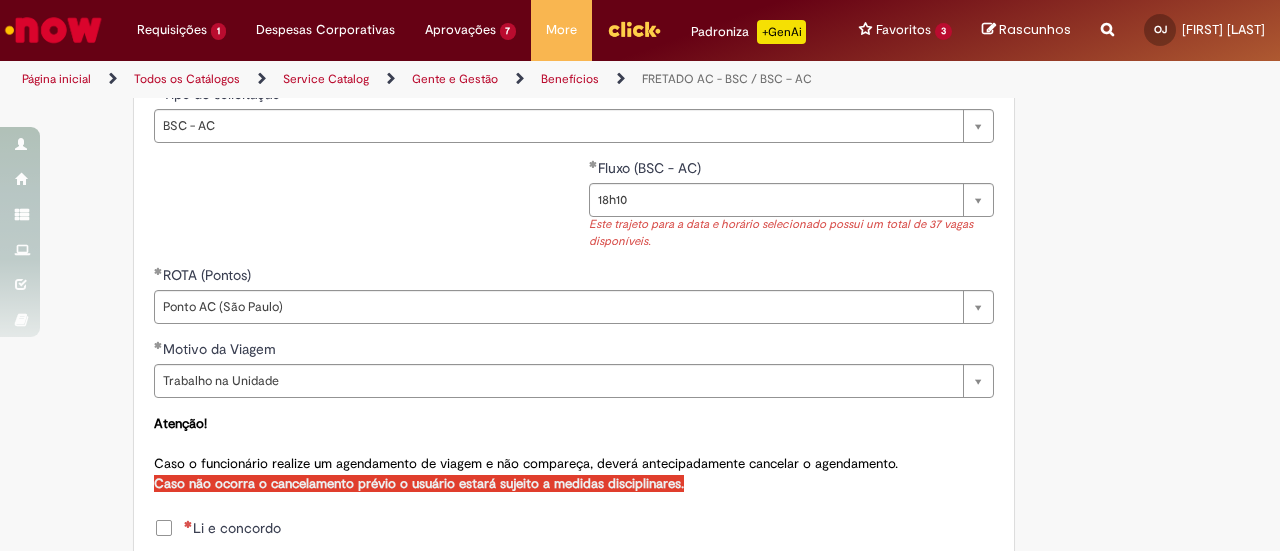 scroll, scrollTop: 1187, scrollLeft: 0, axis: vertical 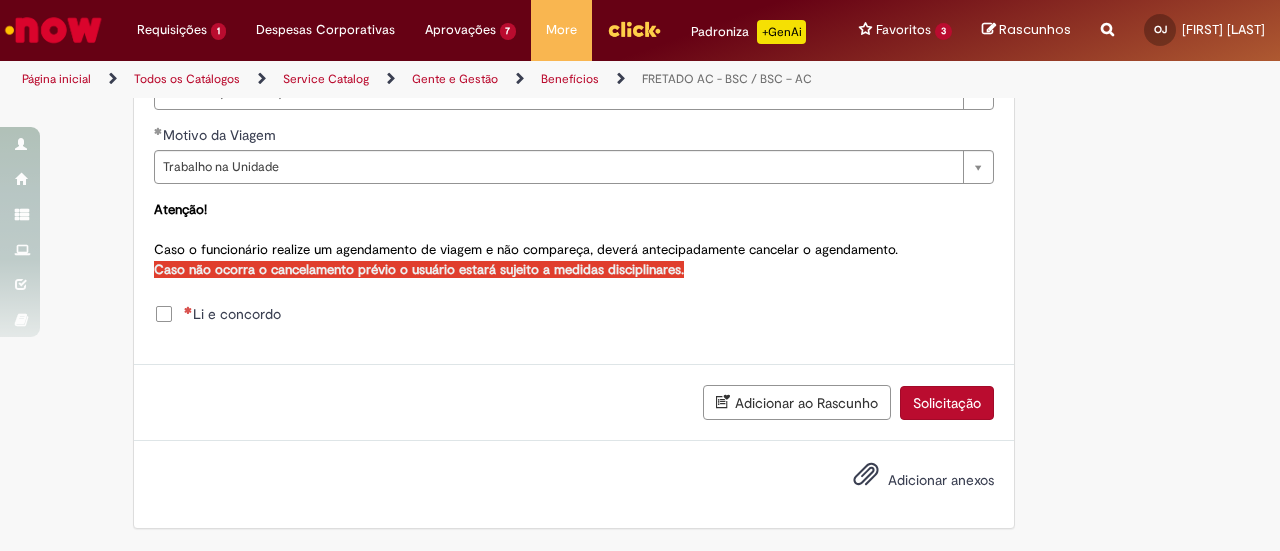 click on "Li e concordo" at bounding box center (232, 314) 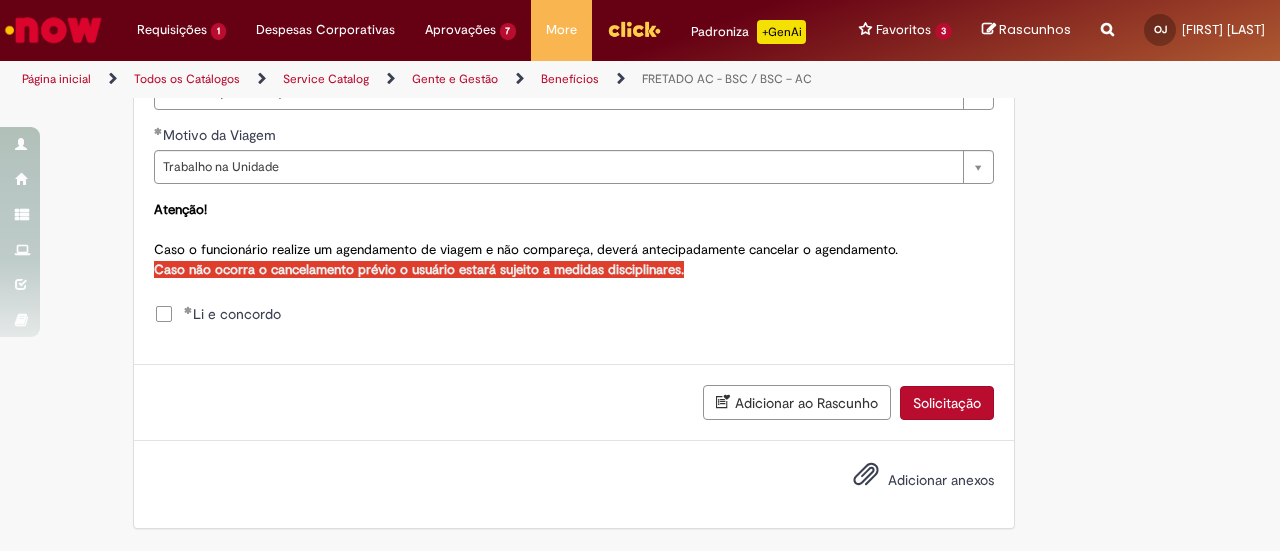 click on "Solicitação" at bounding box center [947, 403] 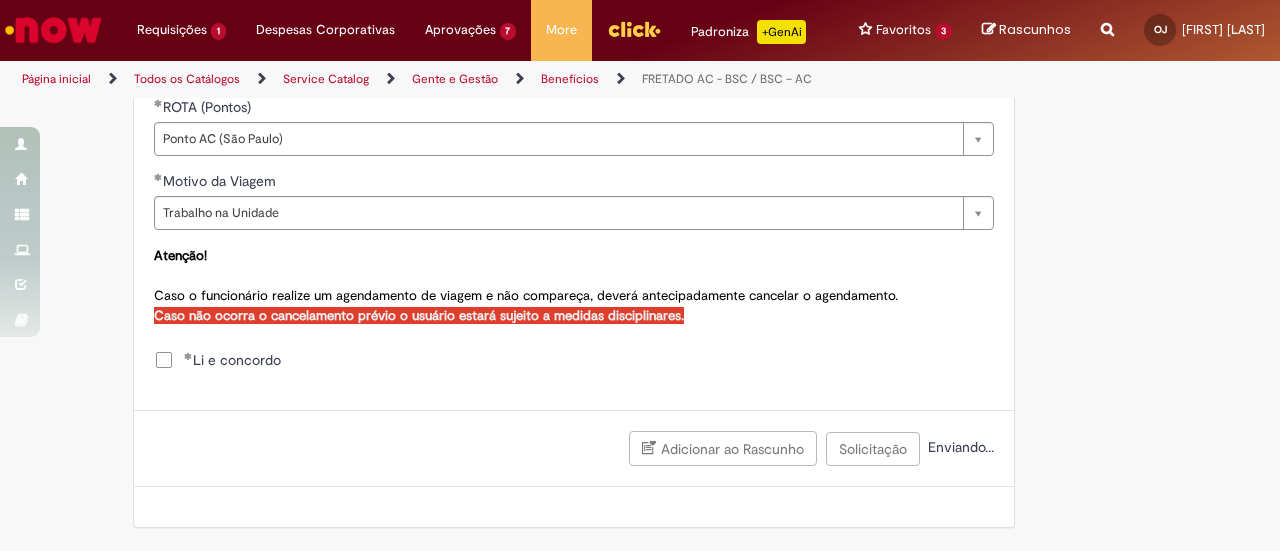 scroll, scrollTop: 1142, scrollLeft: 0, axis: vertical 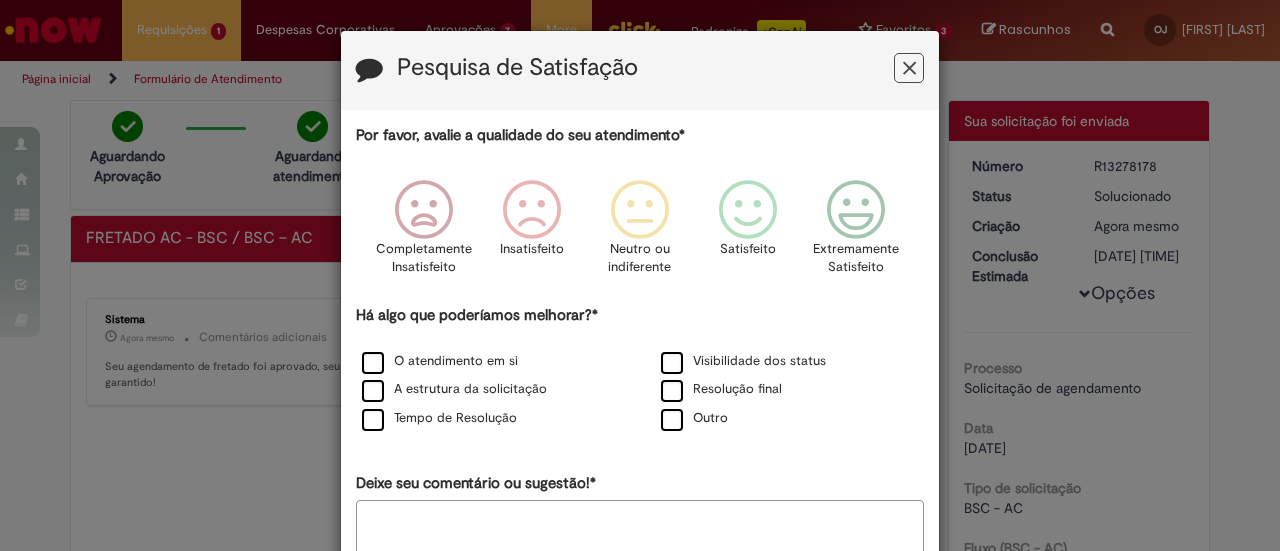 click at bounding box center (909, 68) 